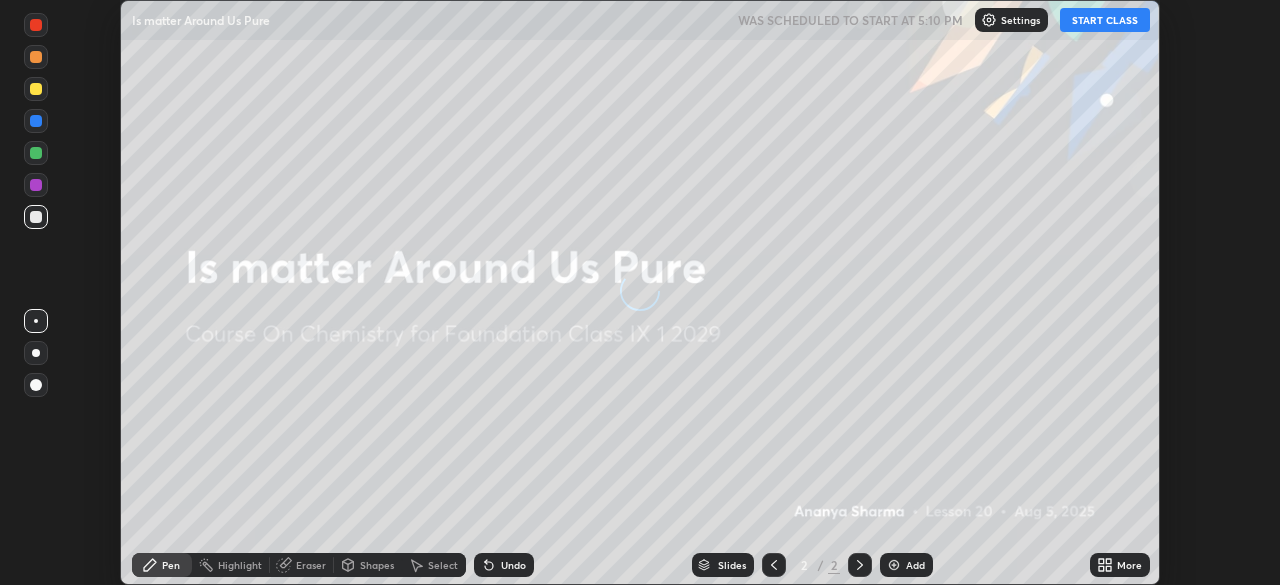 scroll, scrollTop: 0, scrollLeft: 0, axis: both 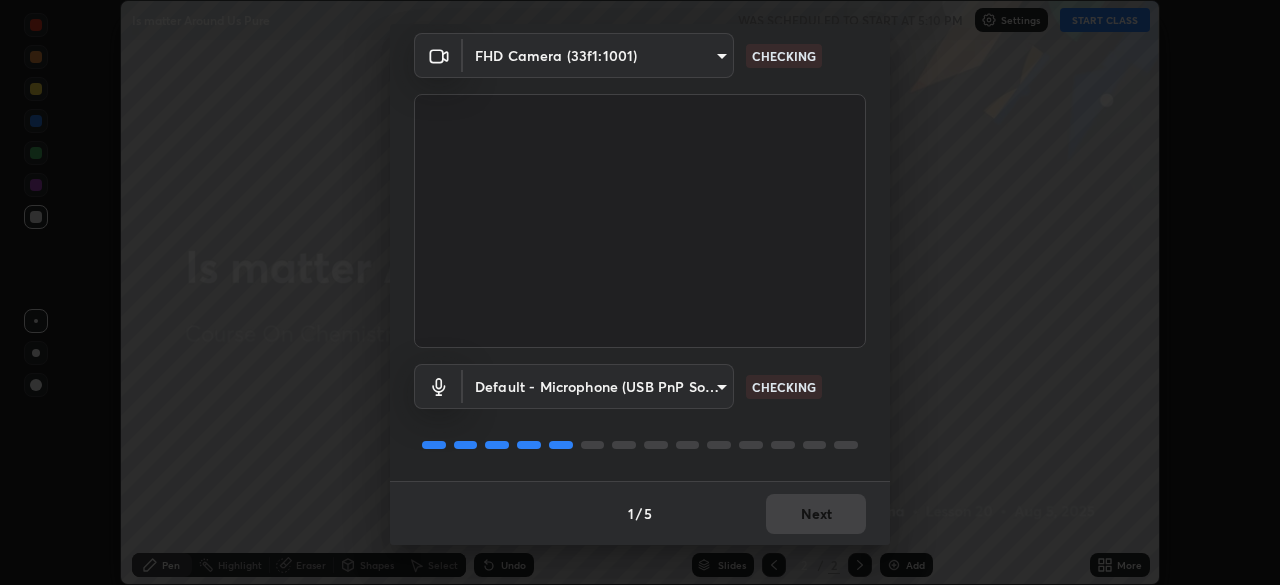 click on "1 / 5 Next" at bounding box center (640, 513) 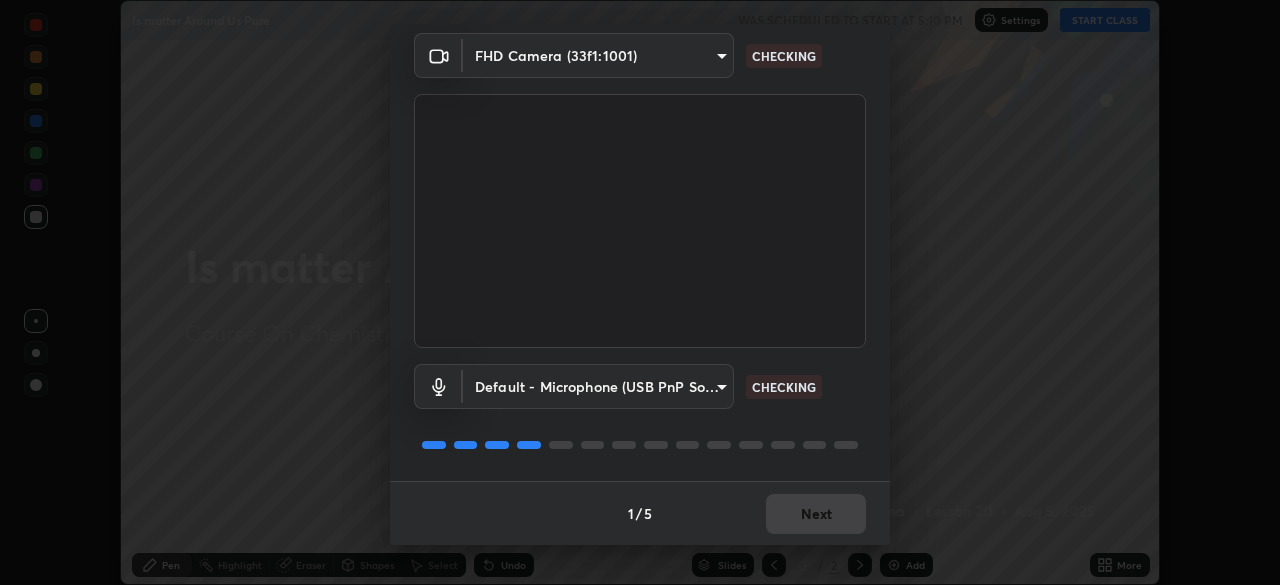 click on "1 / 5 Next" at bounding box center (640, 513) 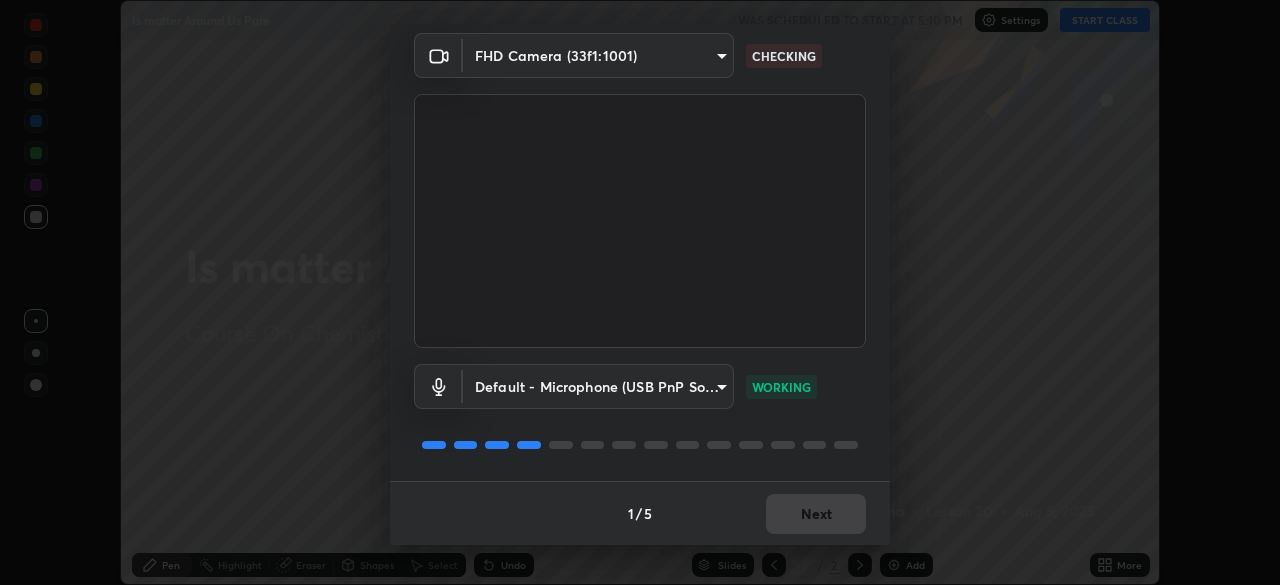 click on "1 / 5 Next" at bounding box center (640, 513) 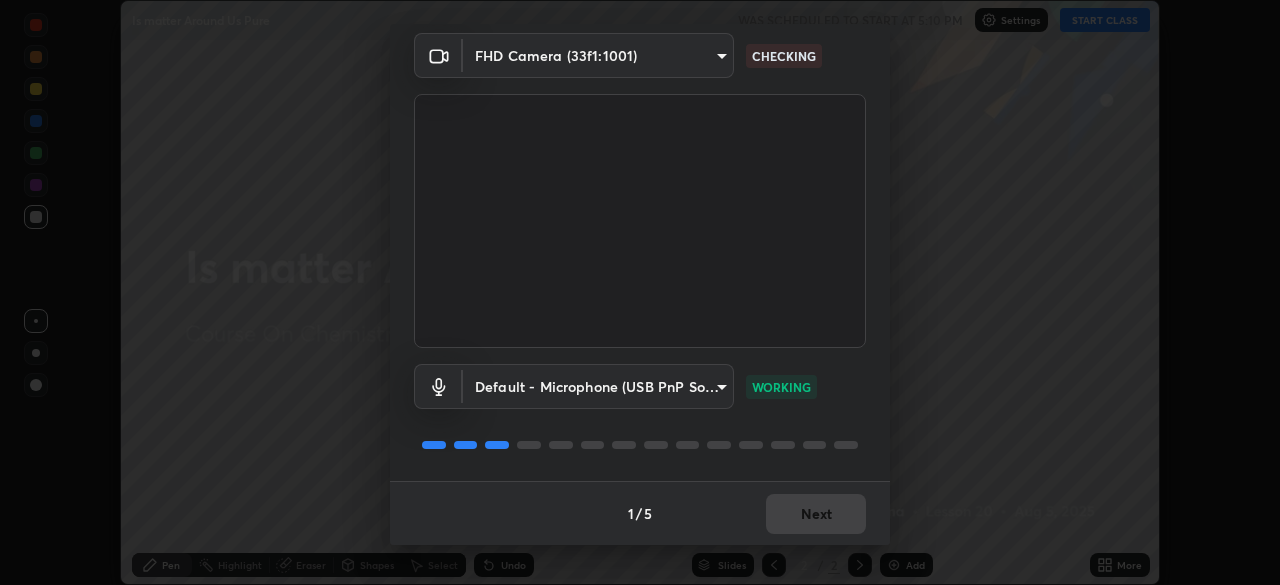 click on "1 / 5 Next" at bounding box center (640, 513) 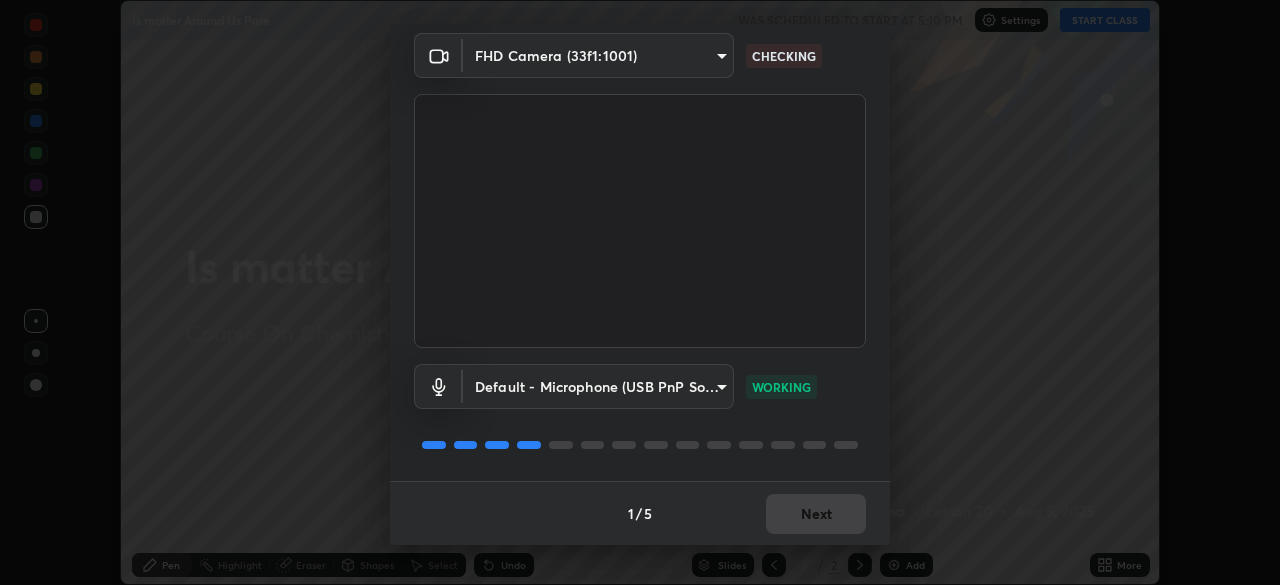 click on "1 / 5 Next" at bounding box center (640, 513) 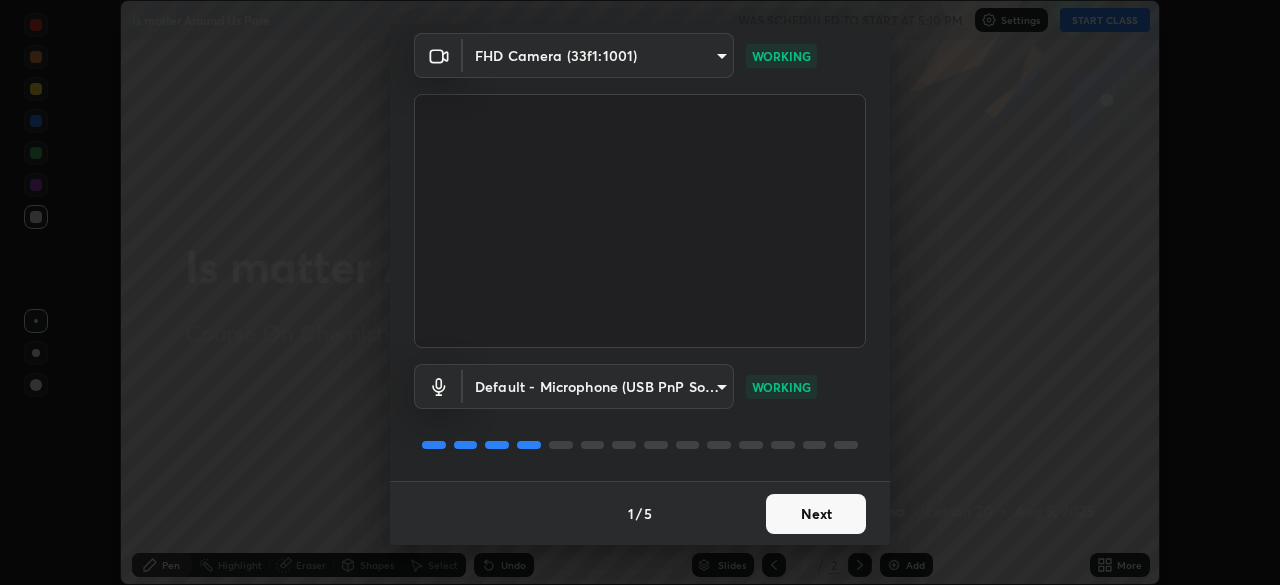 click on "Next" at bounding box center [816, 514] 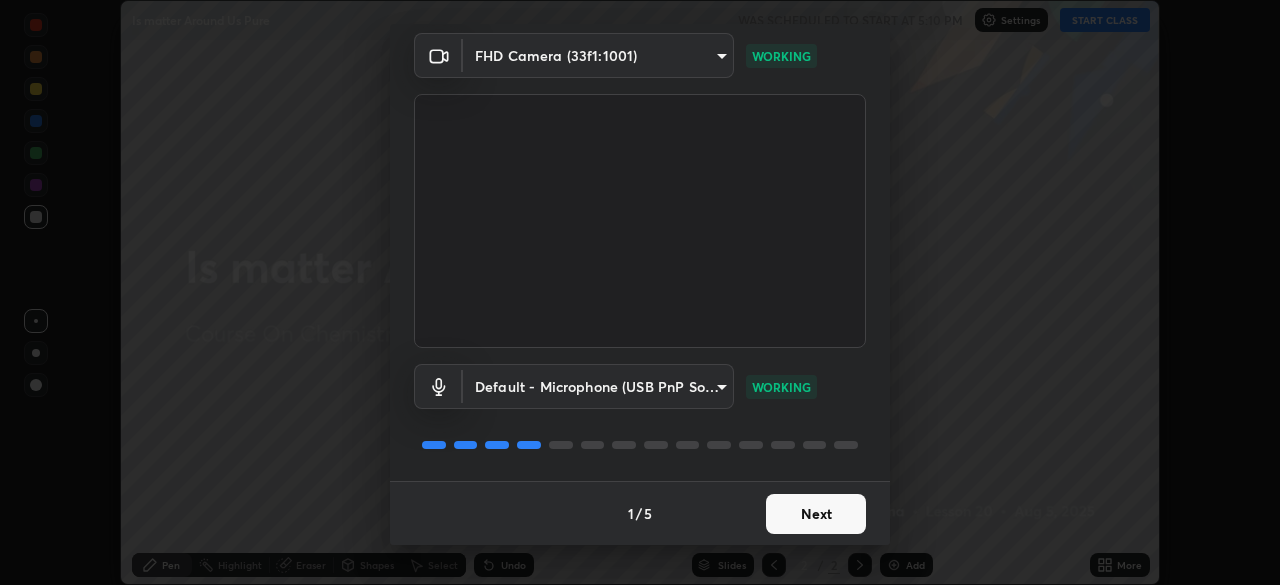 scroll, scrollTop: 0, scrollLeft: 0, axis: both 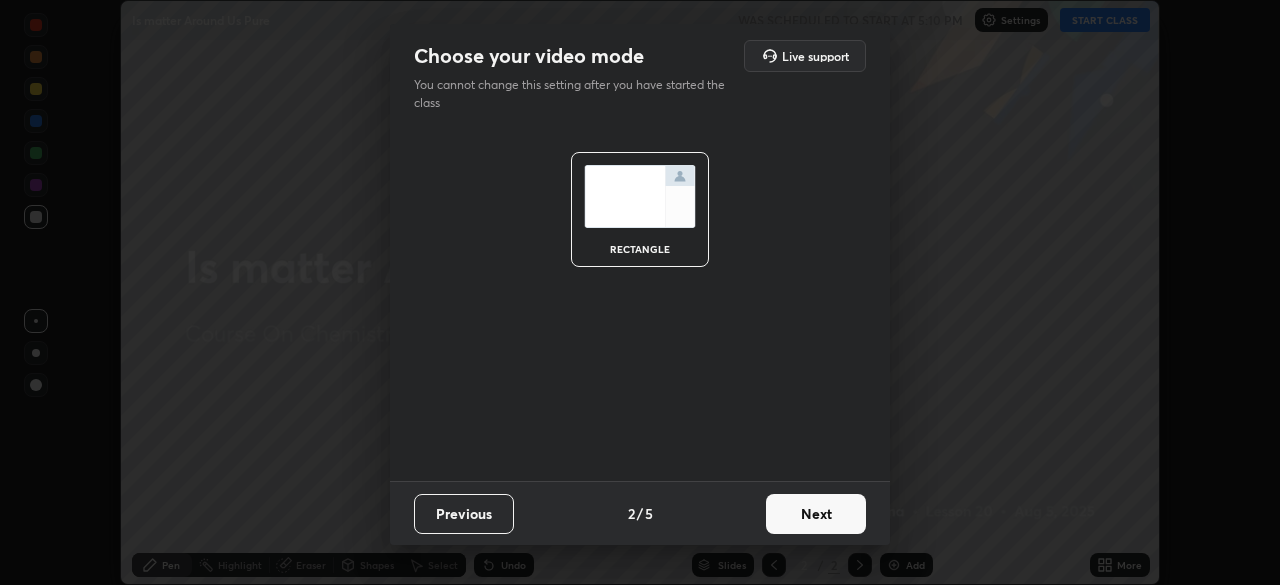 click on "Next" at bounding box center (816, 514) 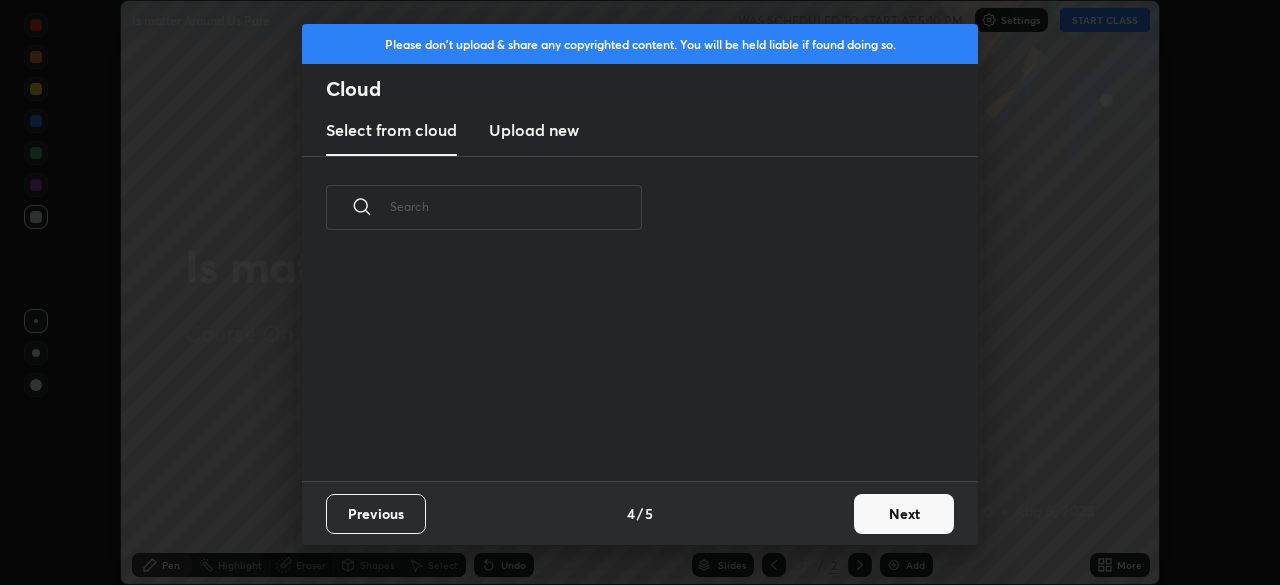 click on "Next" at bounding box center [904, 514] 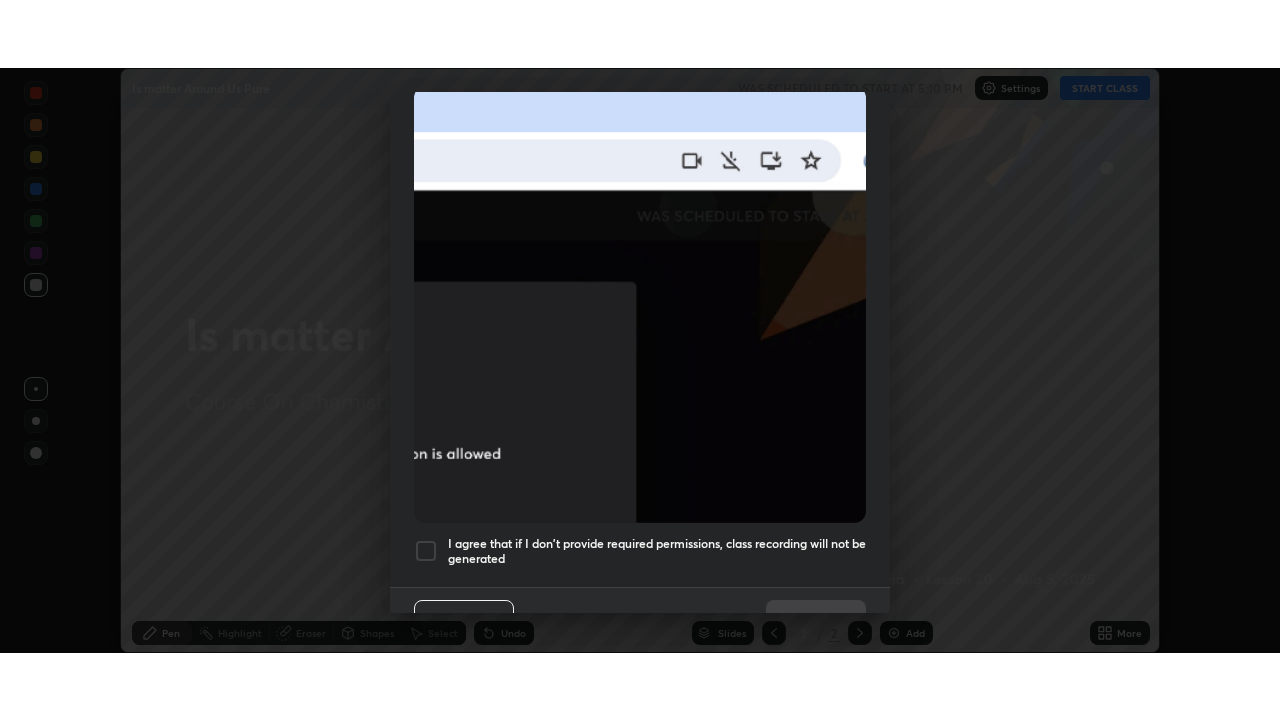 scroll, scrollTop: 479, scrollLeft: 0, axis: vertical 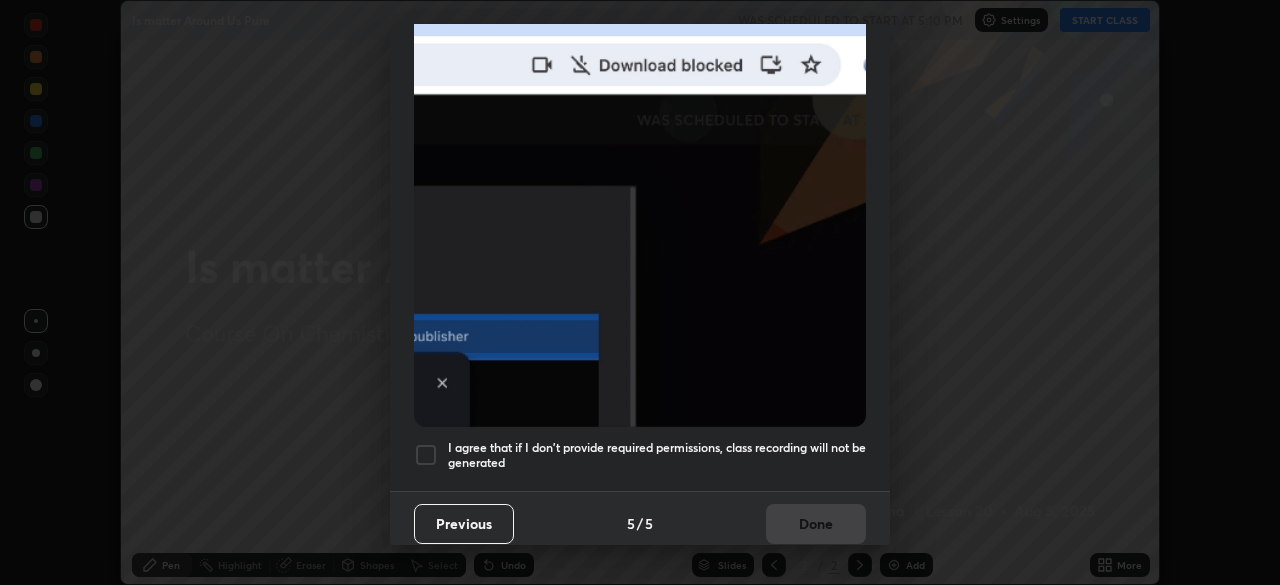 click at bounding box center (426, 455) 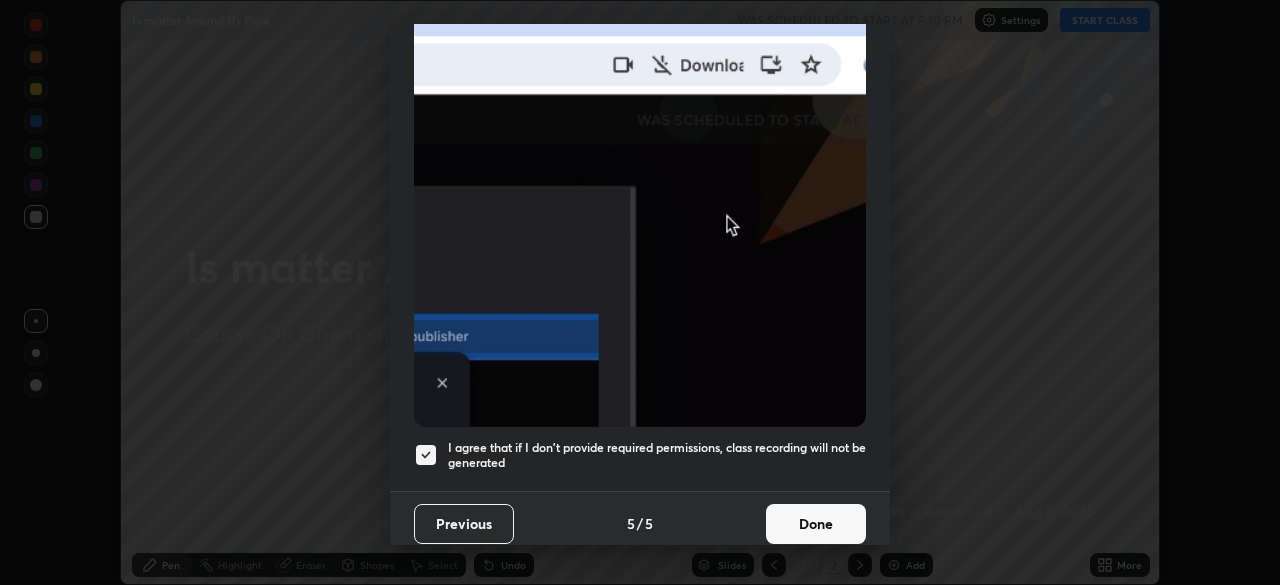 click on "Done" at bounding box center (816, 524) 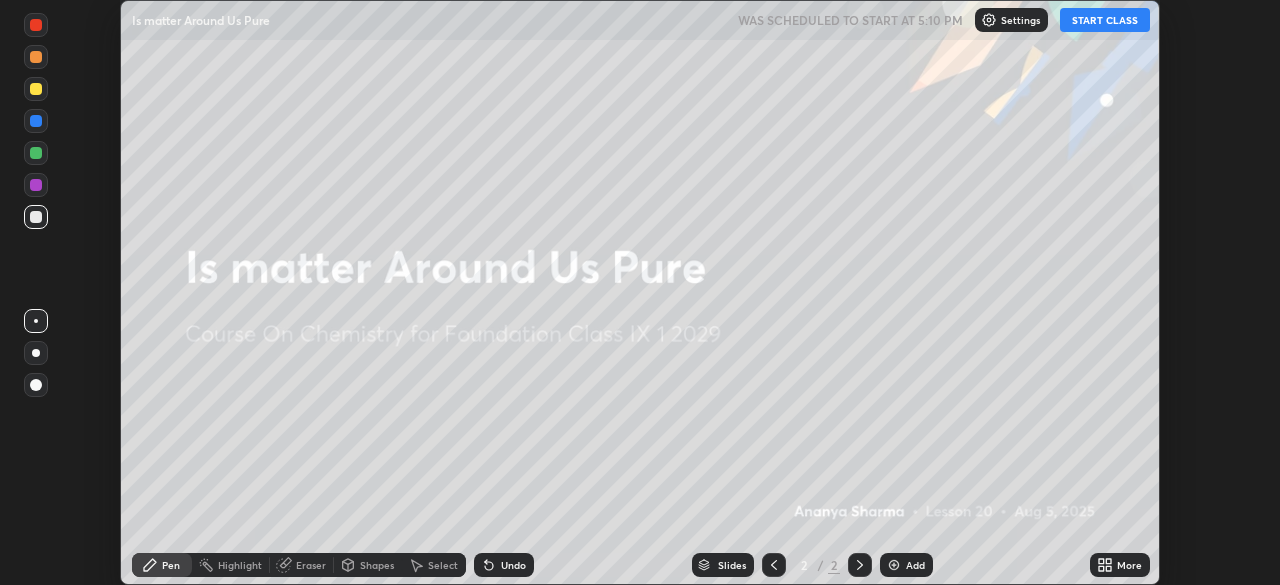 click on "START CLASS" at bounding box center [1105, 20] 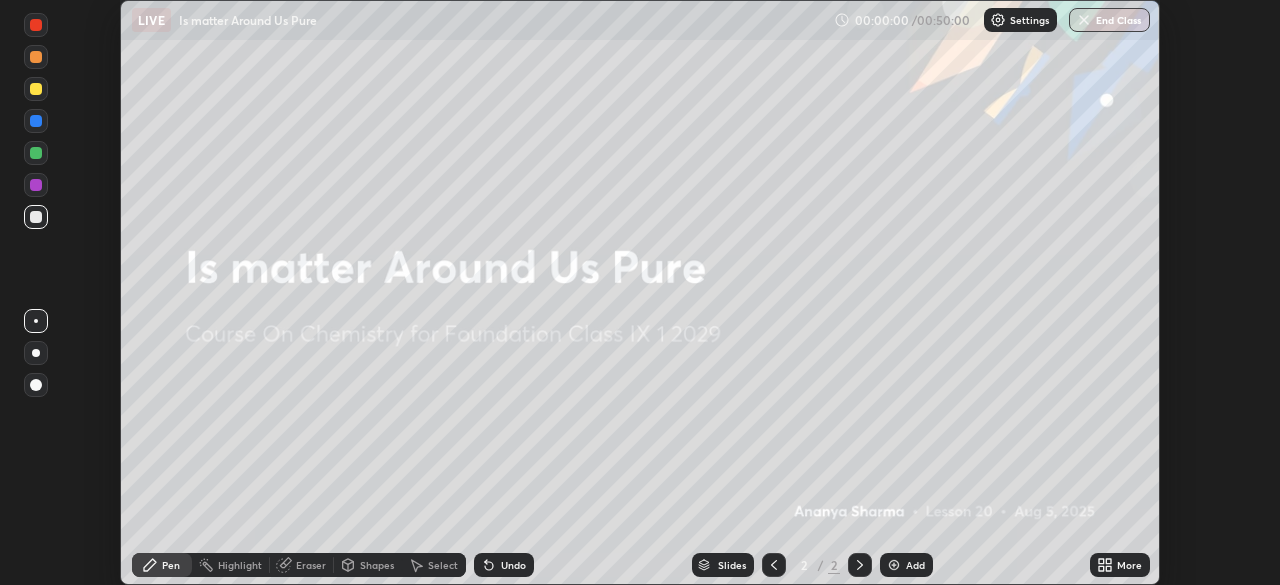 click 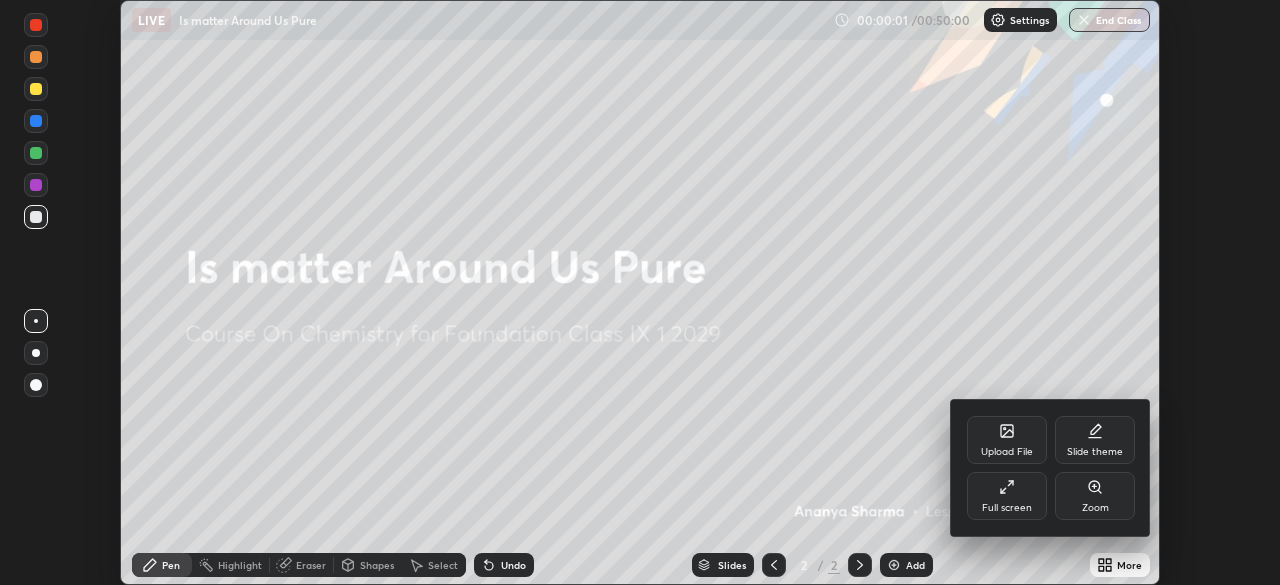 click on "Full screen" at bounding box center [1007, 496] 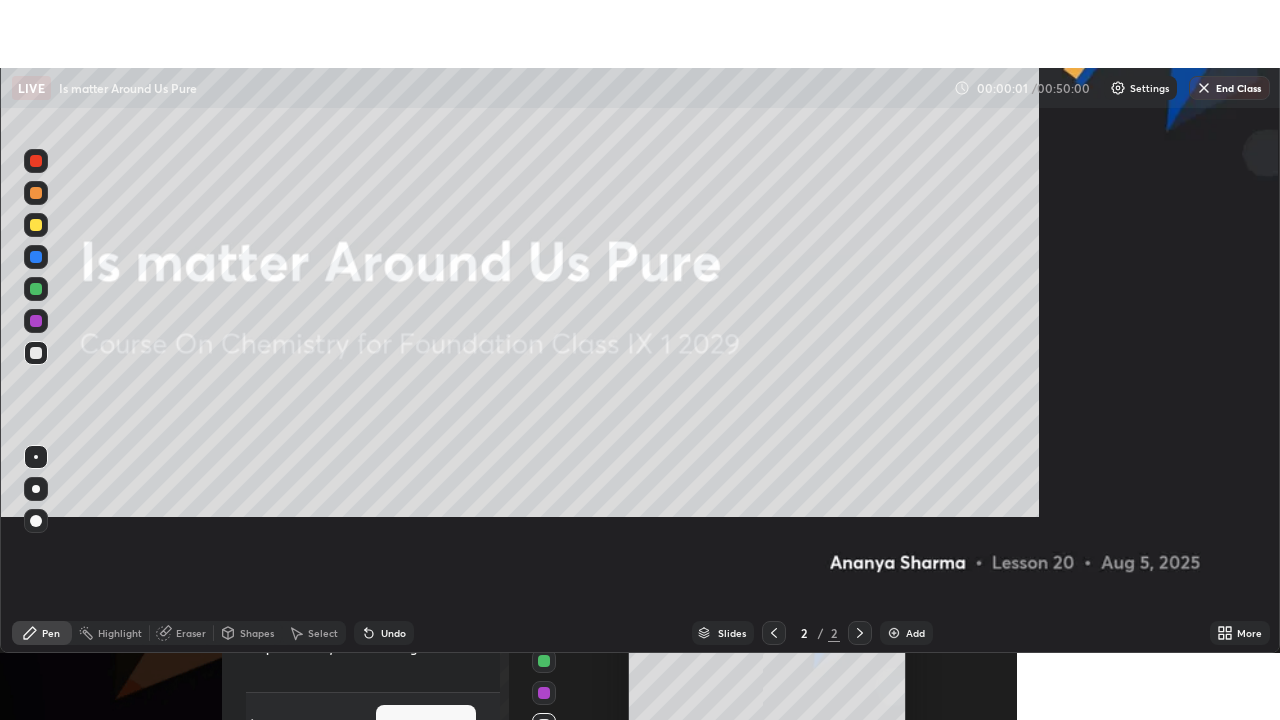 scroll, scrollTop: 99280, scrollLeft: 98720, axis: both 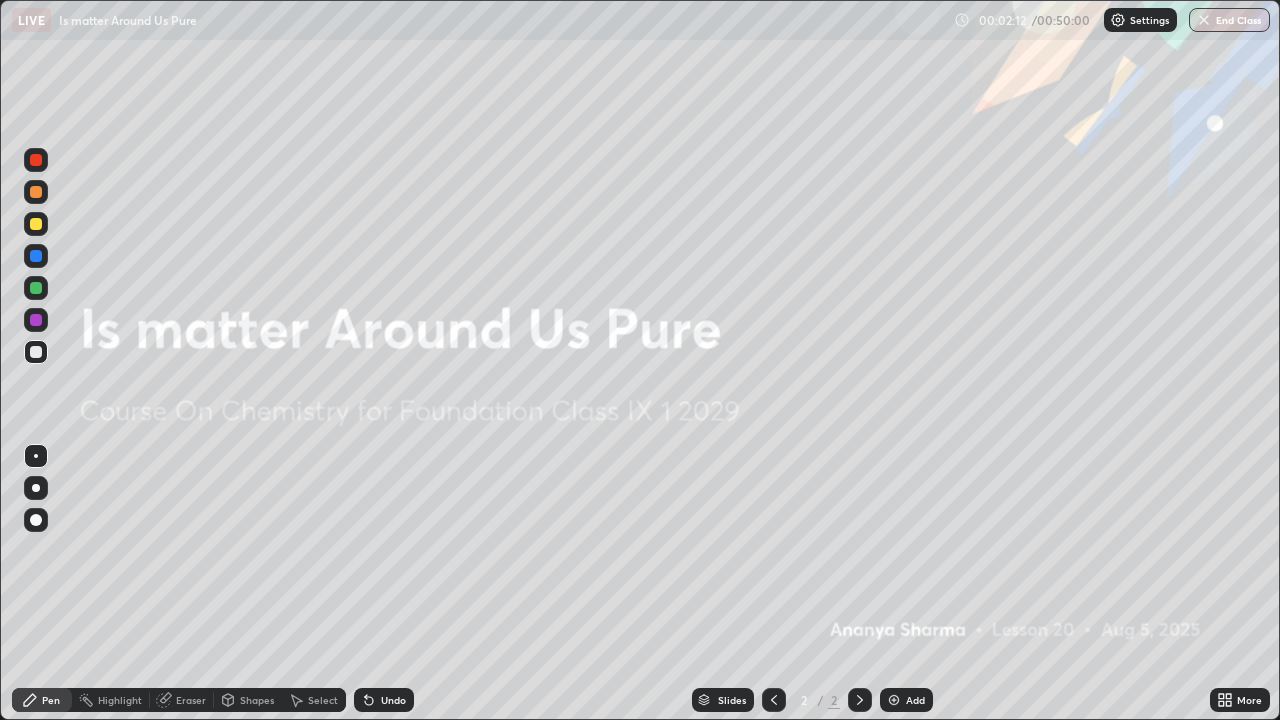 click on "Add" at bounding box center [906, 700] 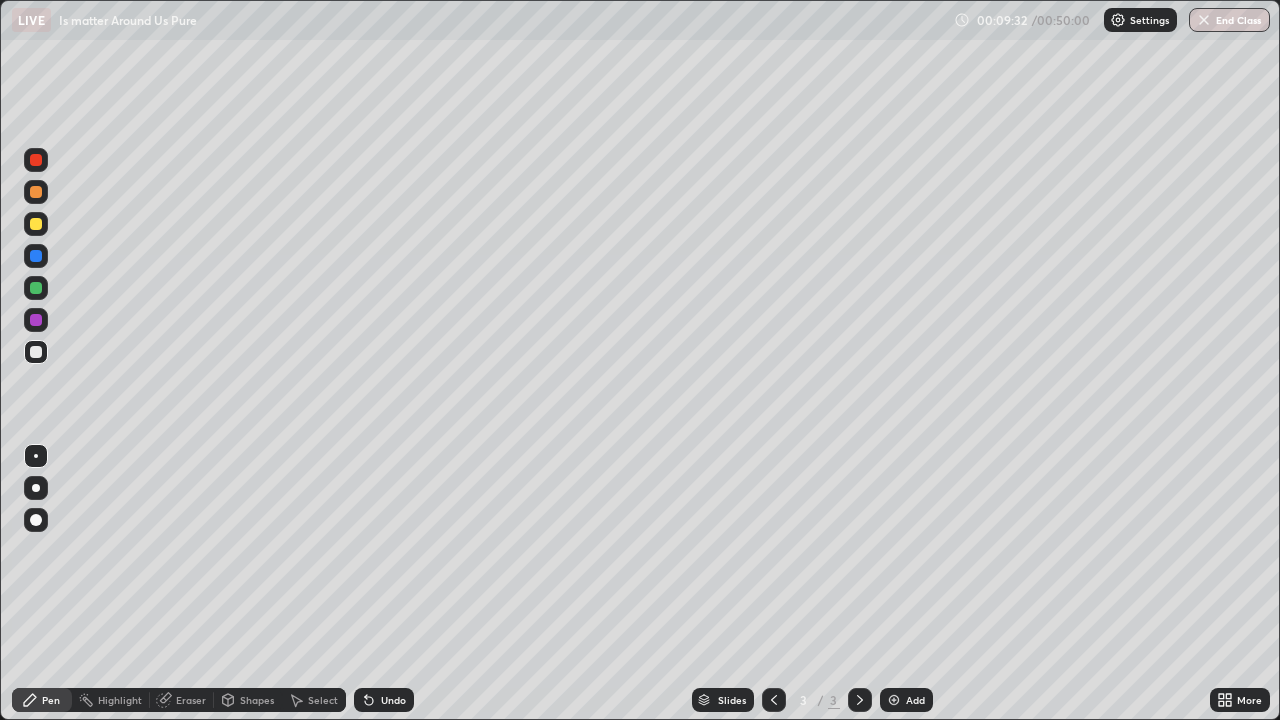 click at bounding box center [894, 700] 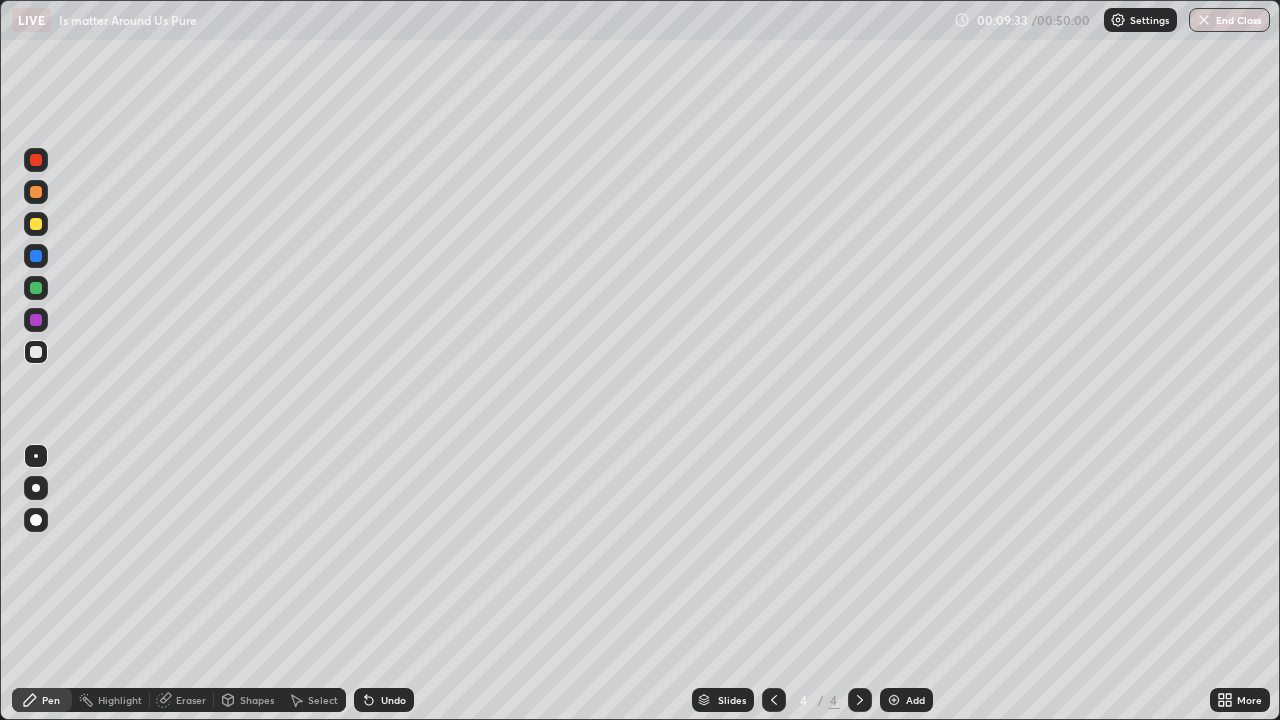 click at bounding box center [36, 288] 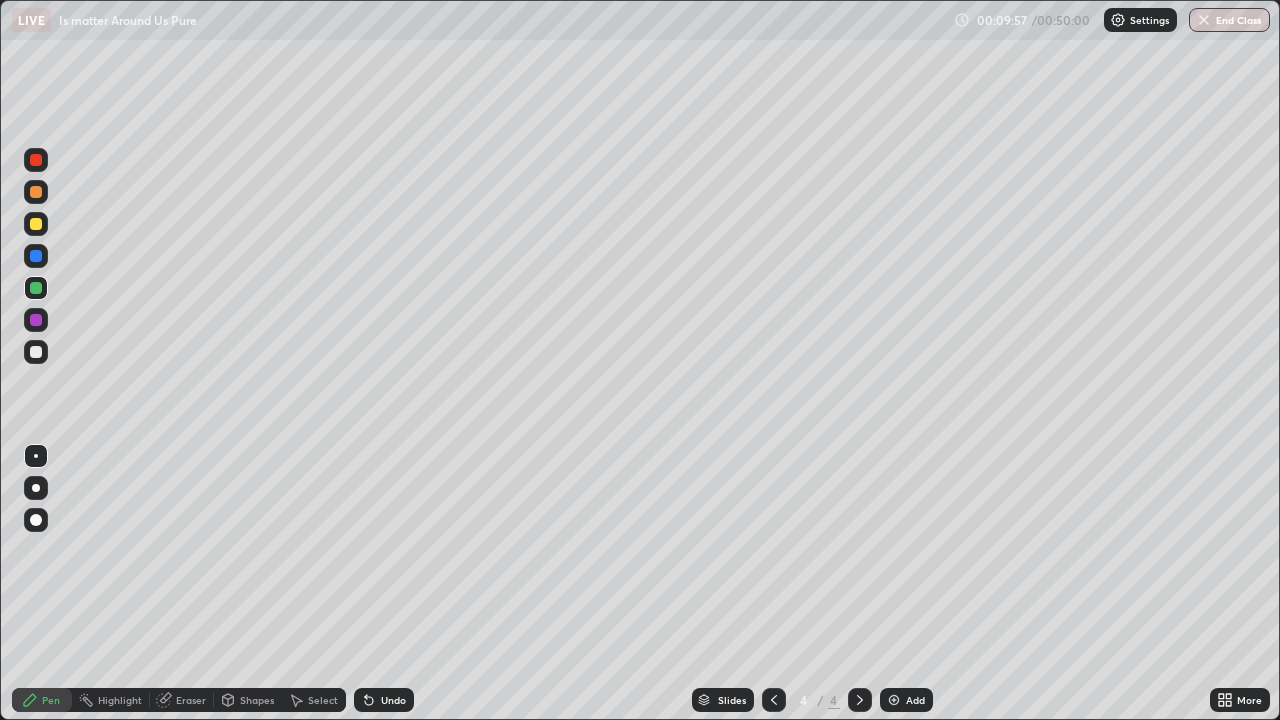 click at bounding box center [36, 352] 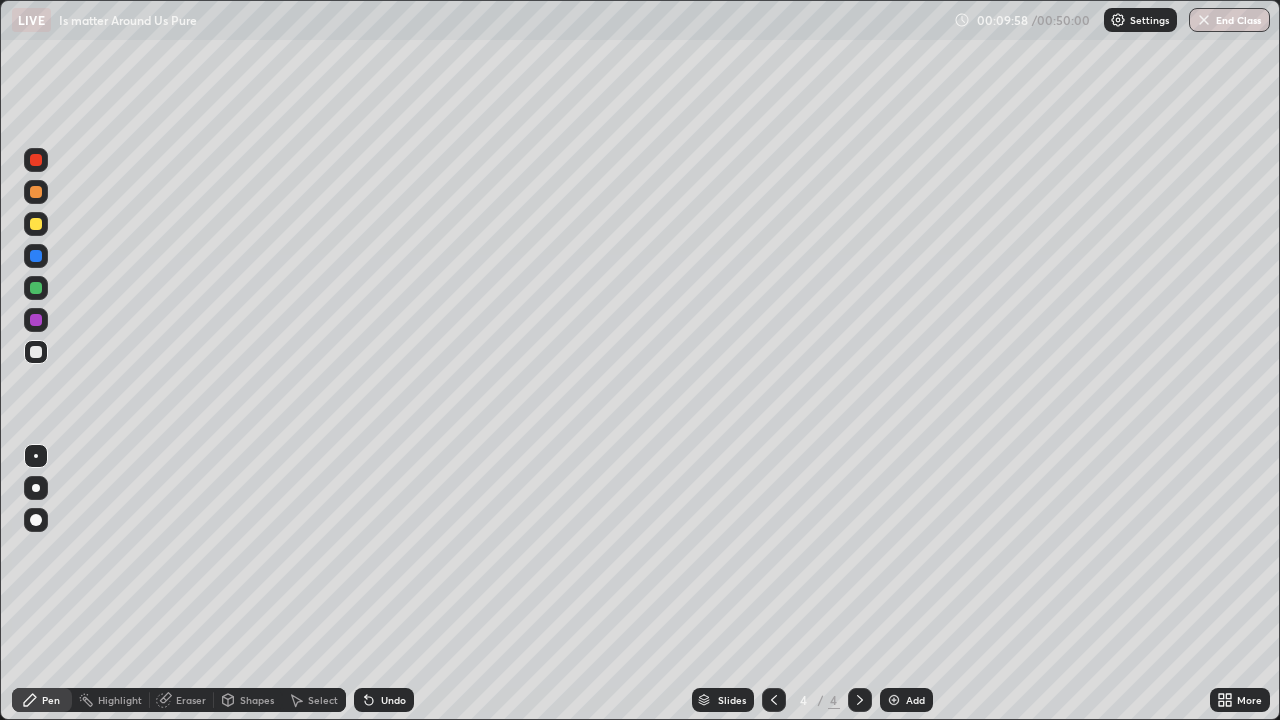 click at bounding box center [36, 160] 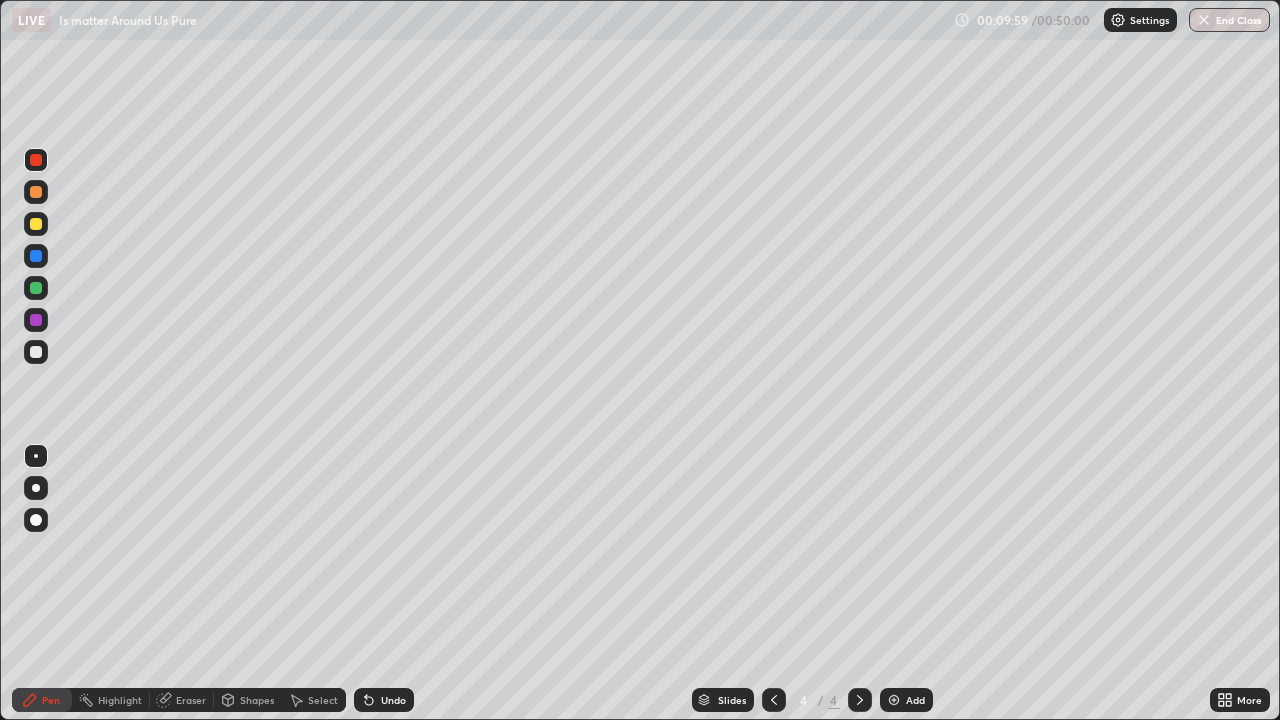 click at bounding box center (36, 520) 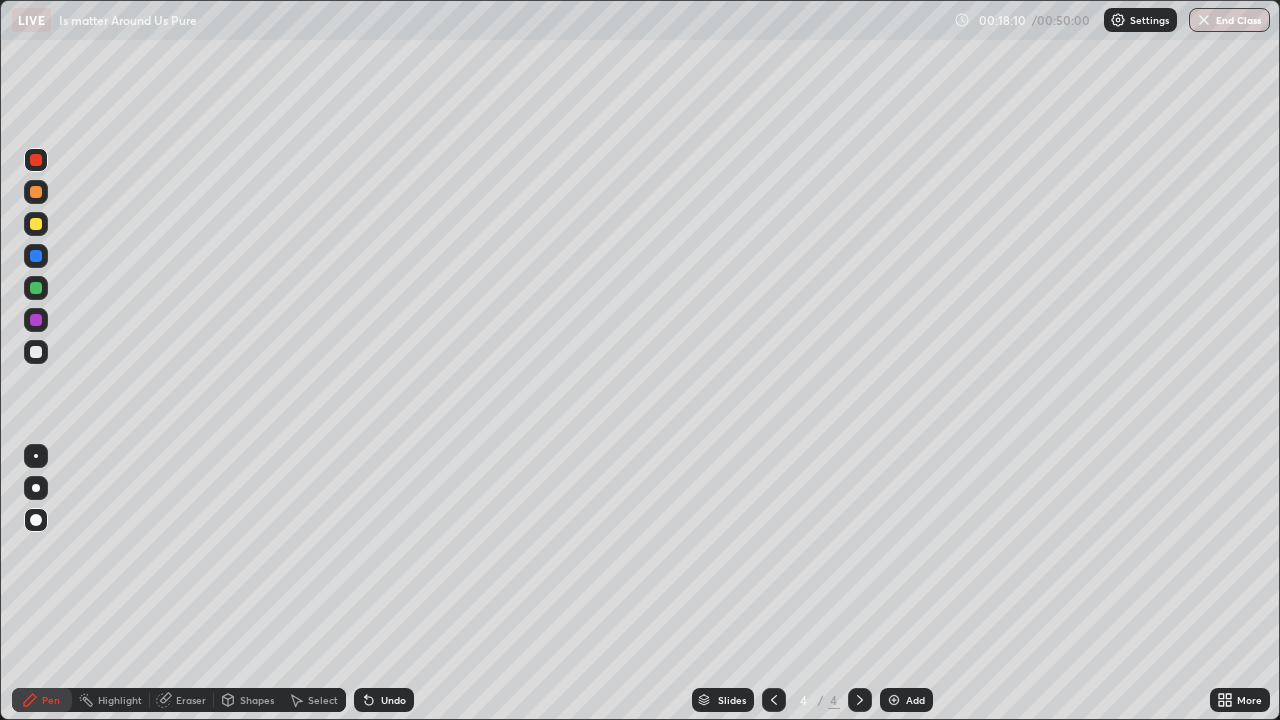 click on "Add" at bounding box center (915, 700) 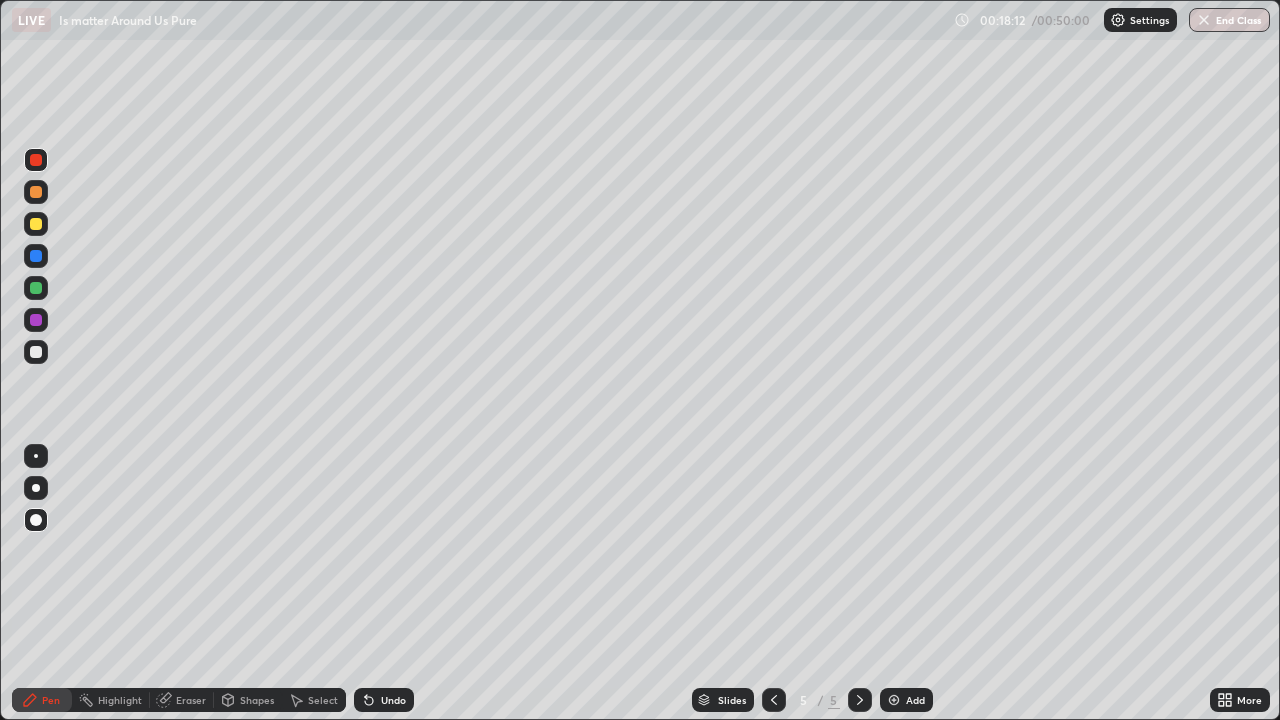 click at bounding box center (36, 352) 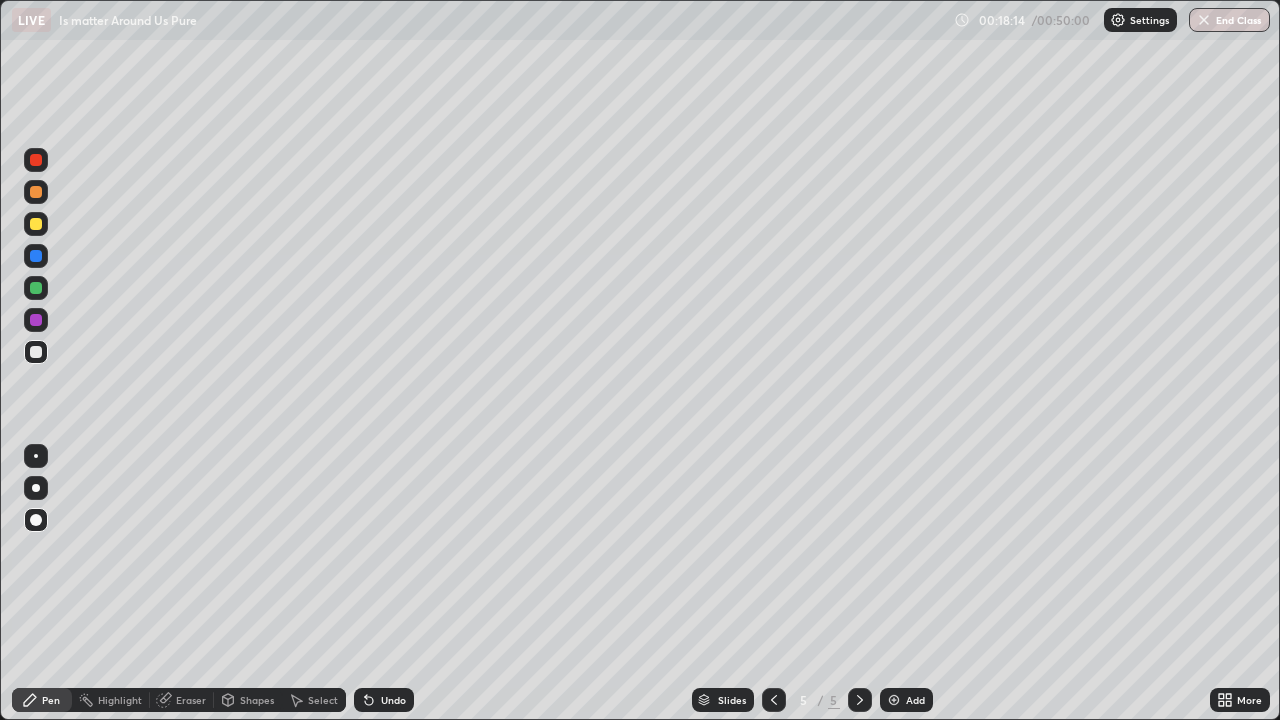 click at bounding box center (36, 488) 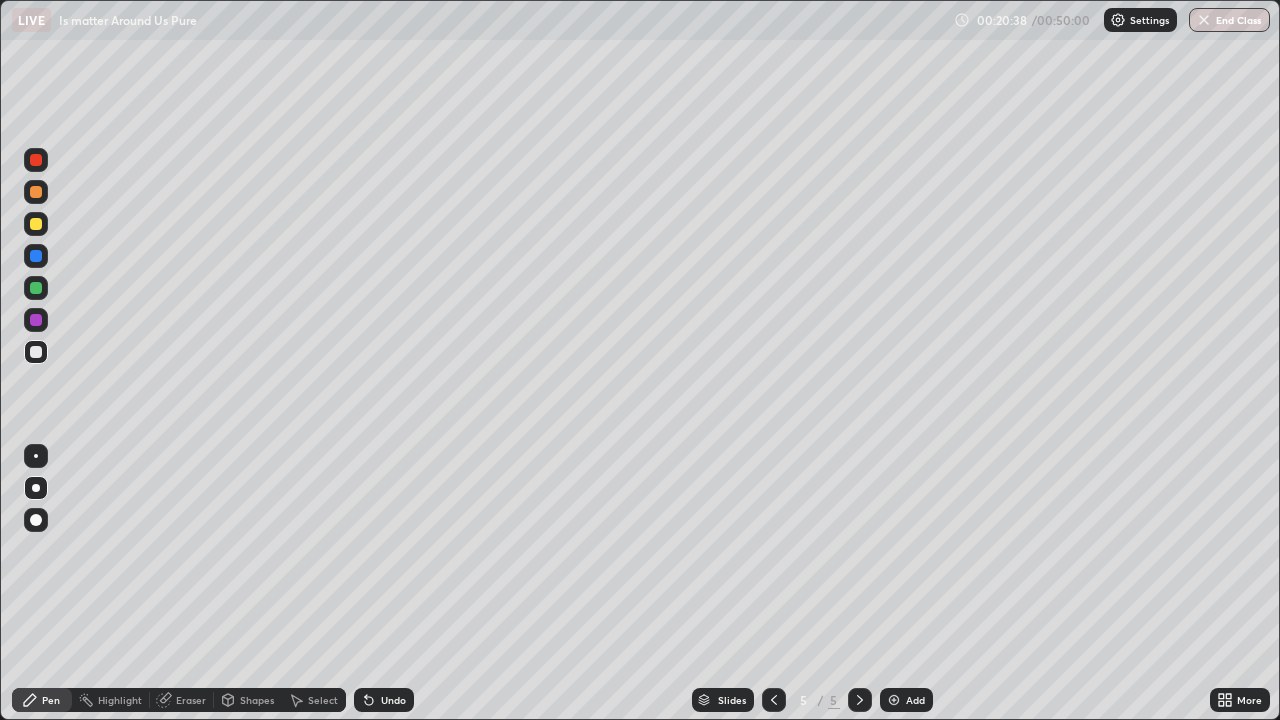 click at bounding box center [36, 224] 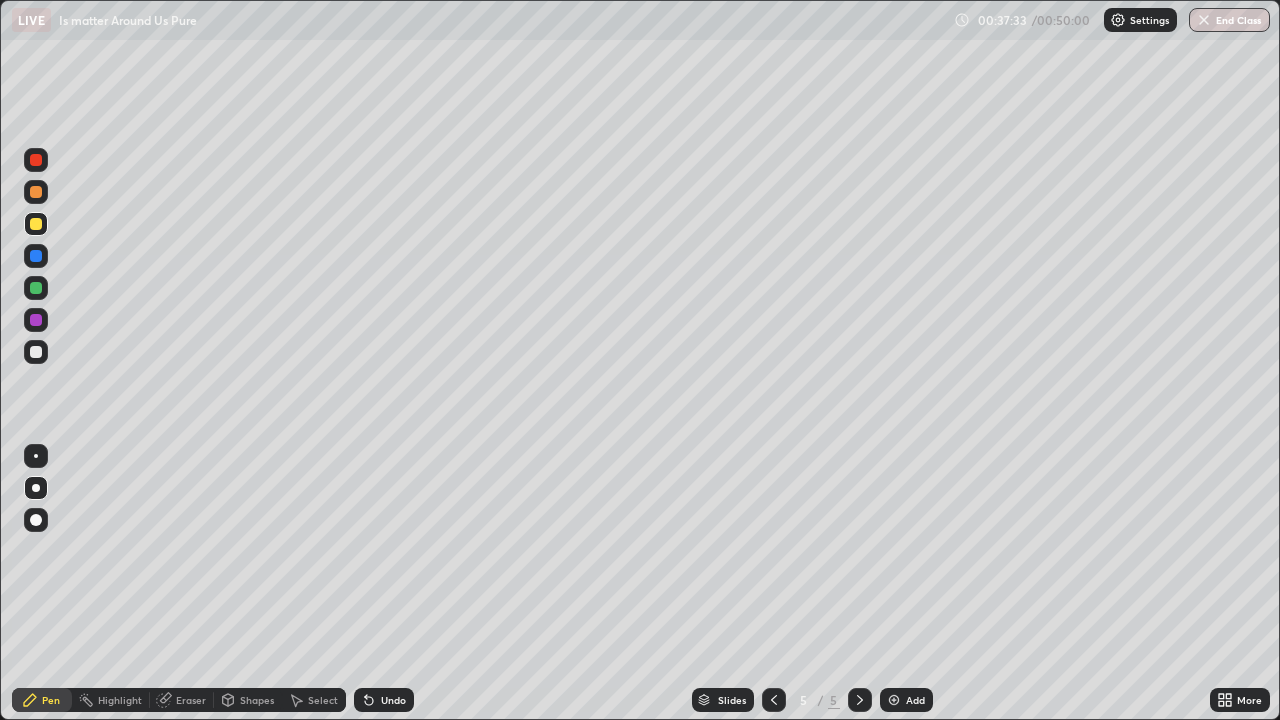 click at bounding box center (894, 700) 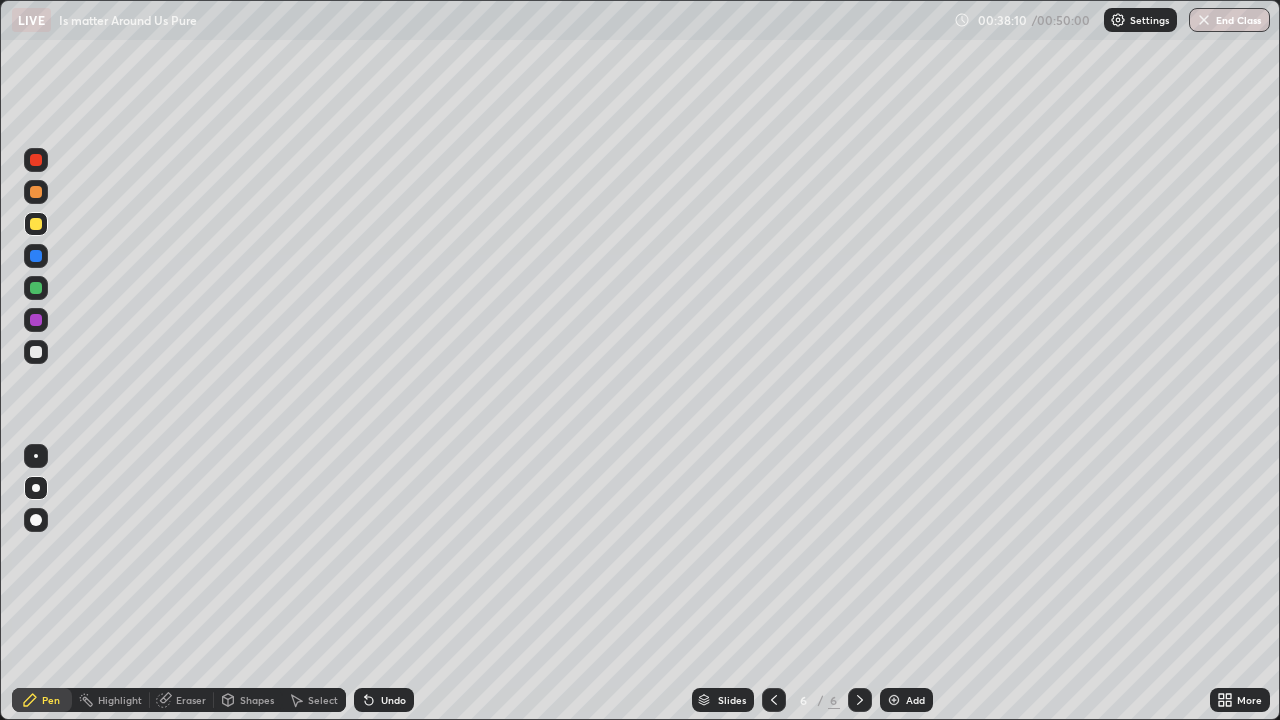 click at bounding box center (36, 352) 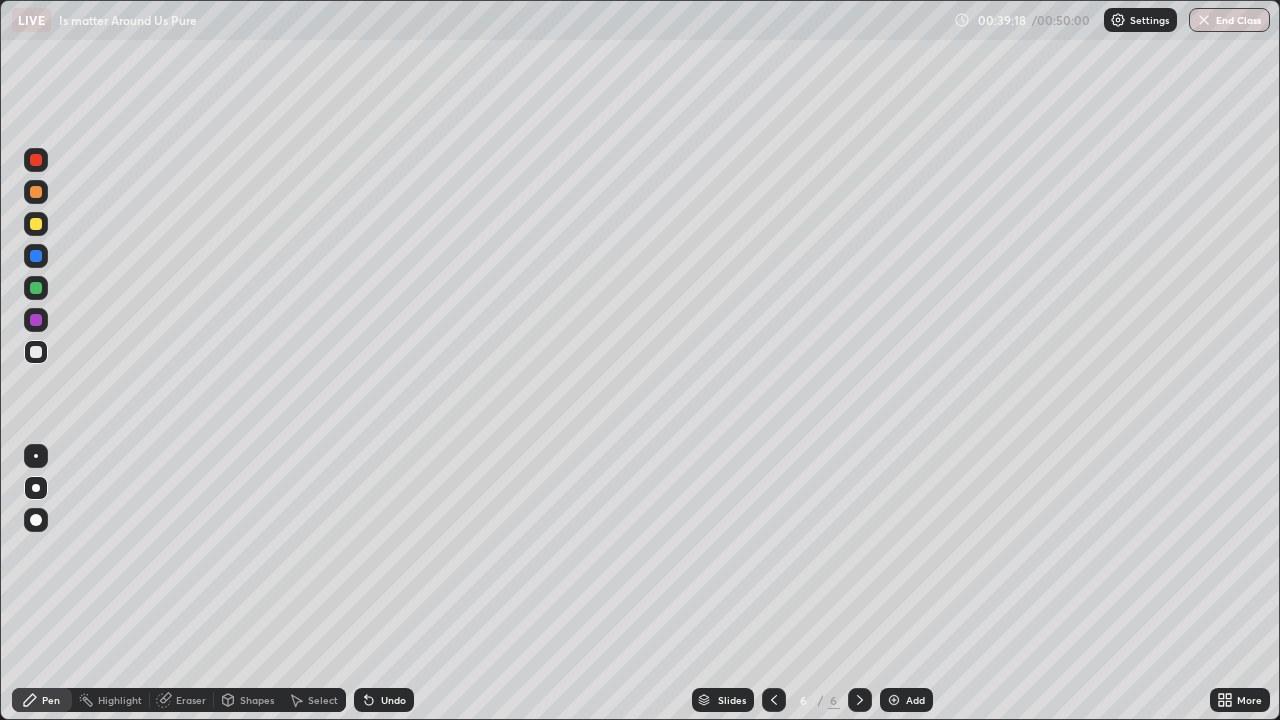 click at bounding box center (36, 352) 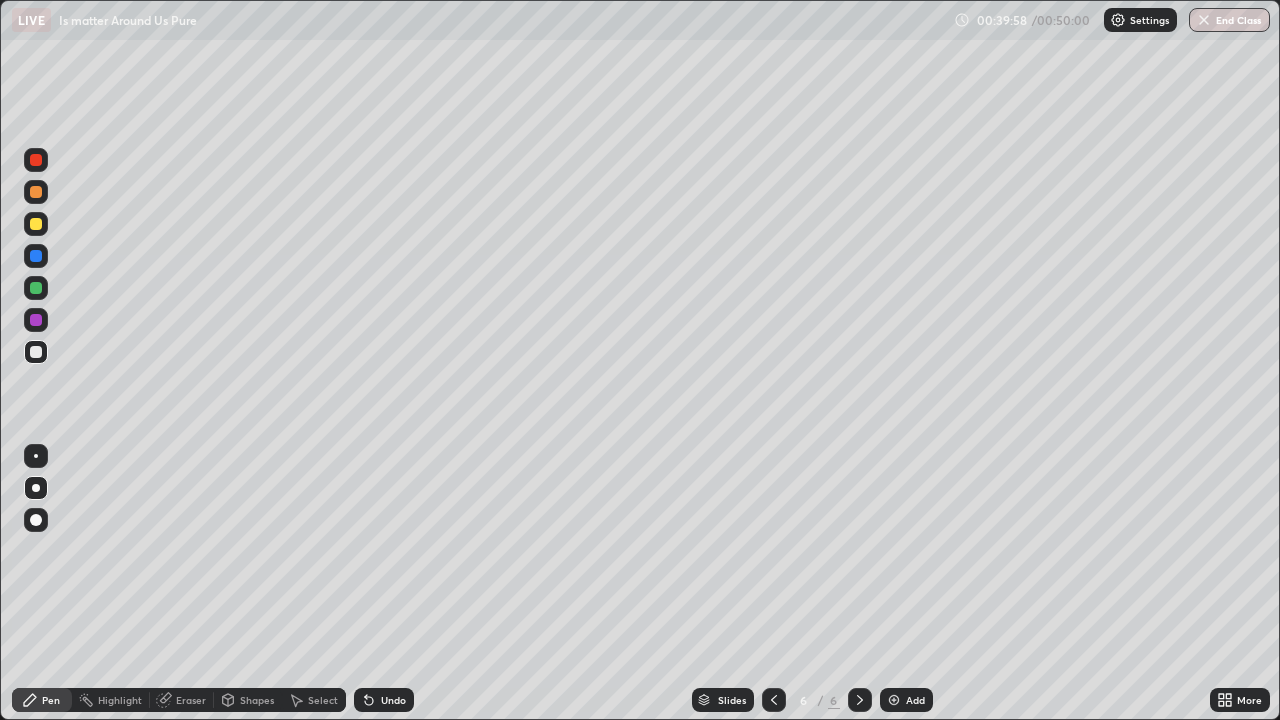 click on "Eraser" at bounding box center [191, 700] 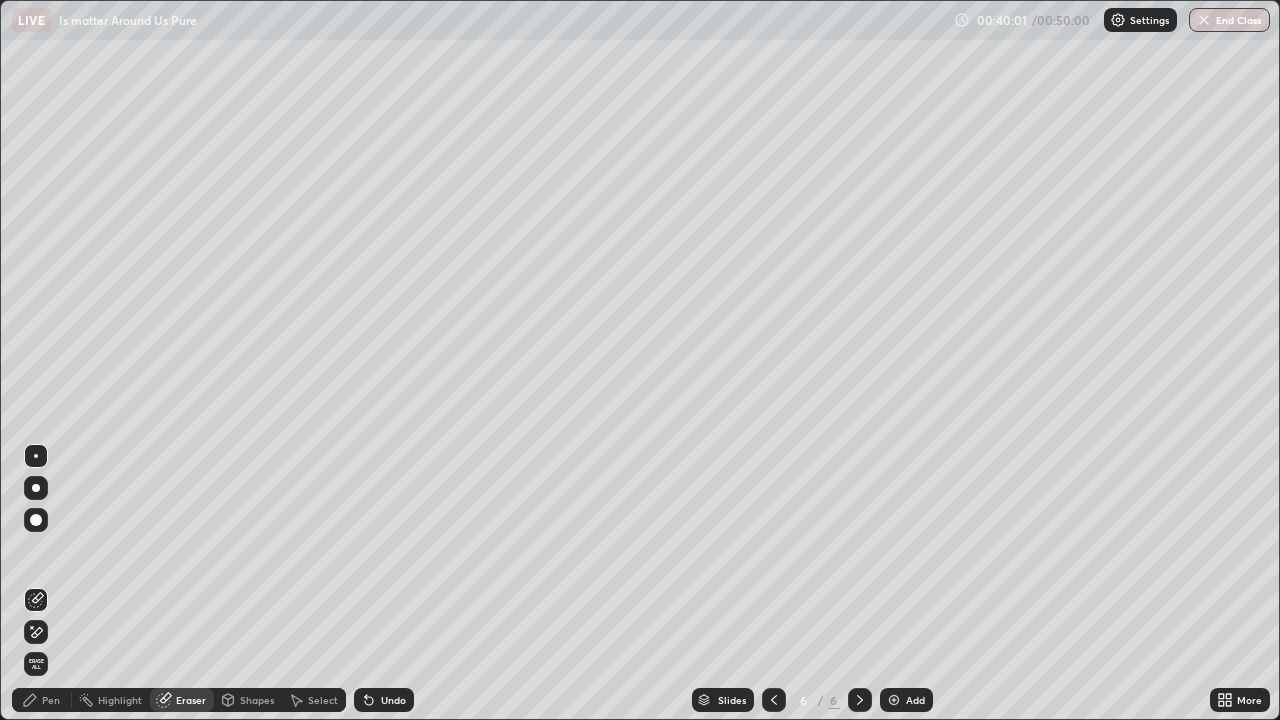 click on "Pen" at bounding box center [42, 700] 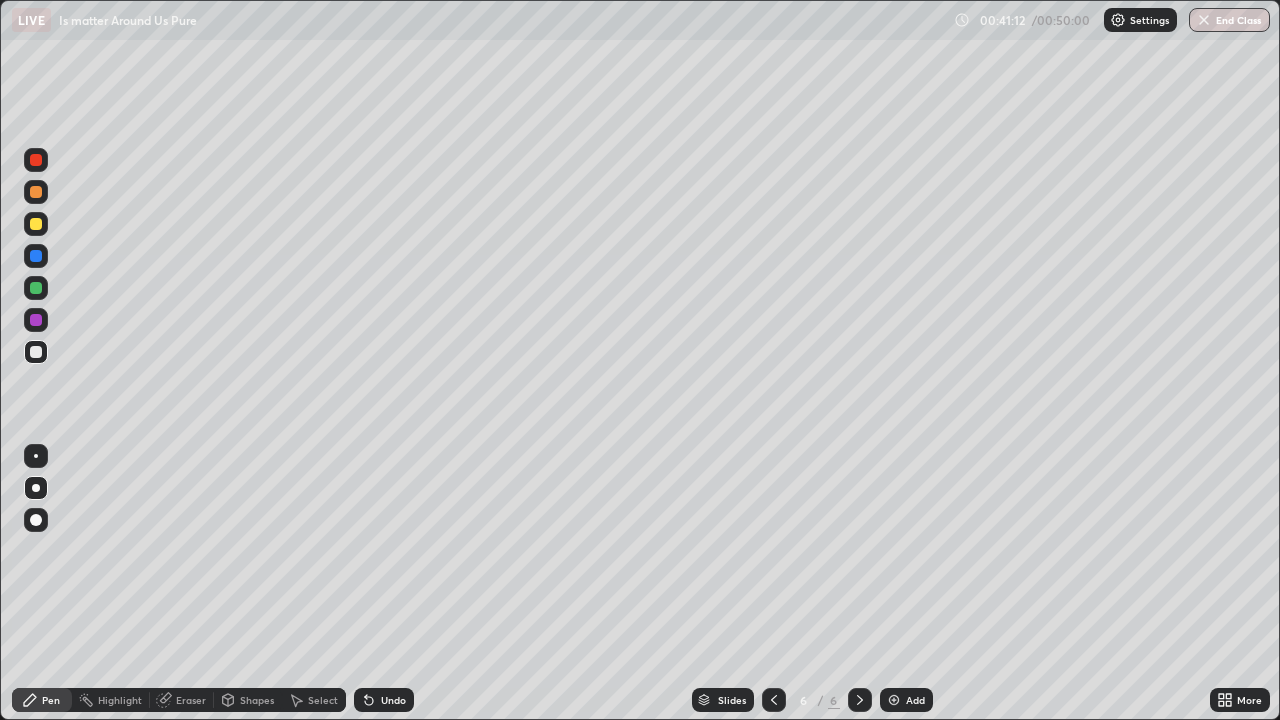 click 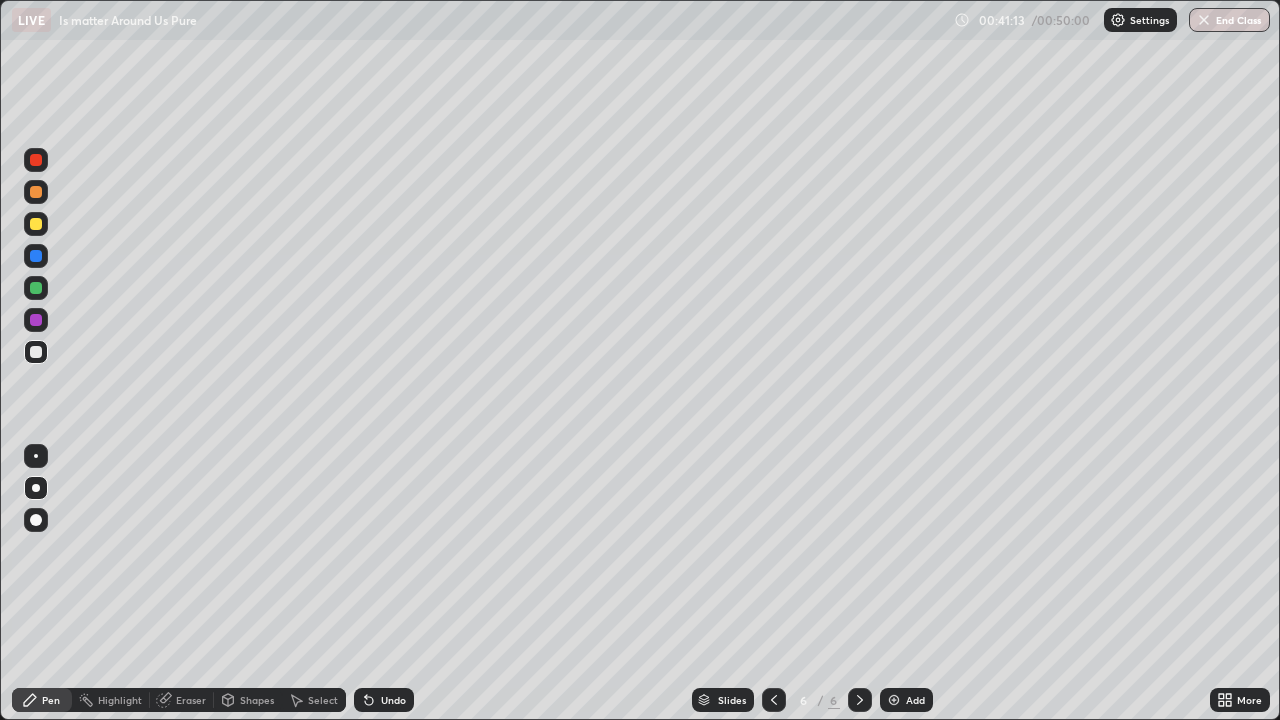click on "Undo" at bounding box center (384, 700) 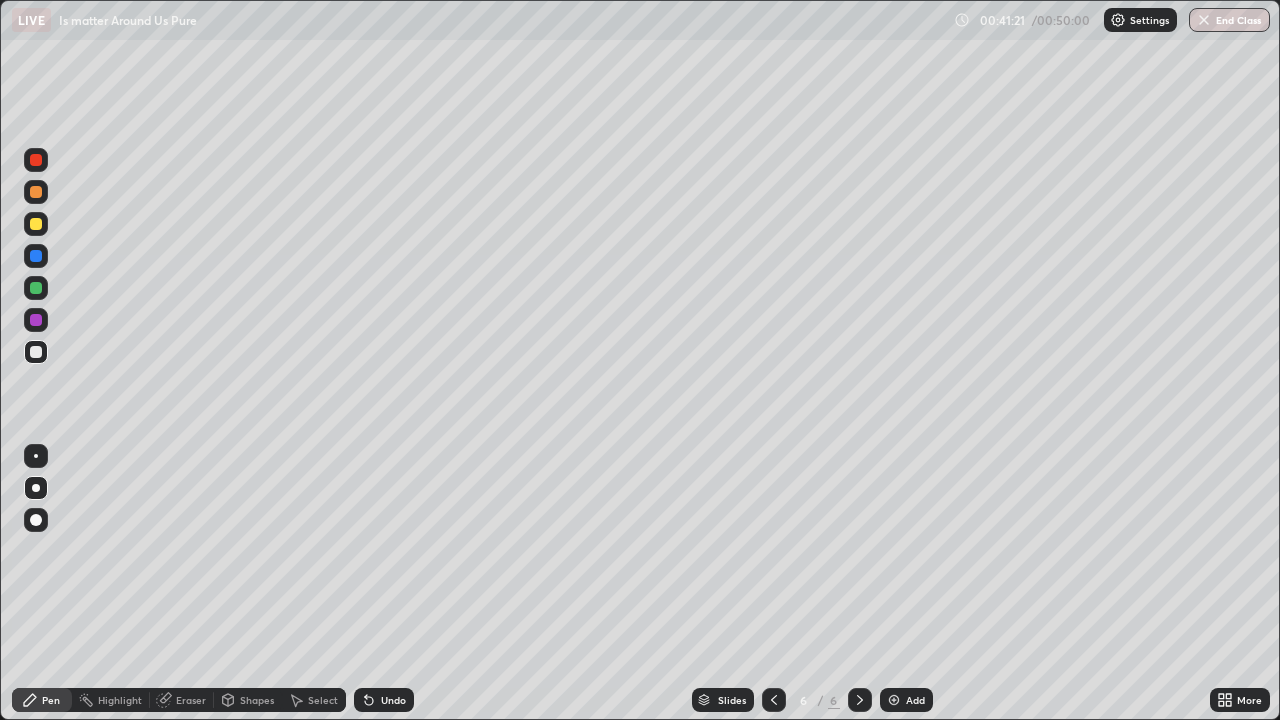 click on "Add" at bounding box center (915, 700) 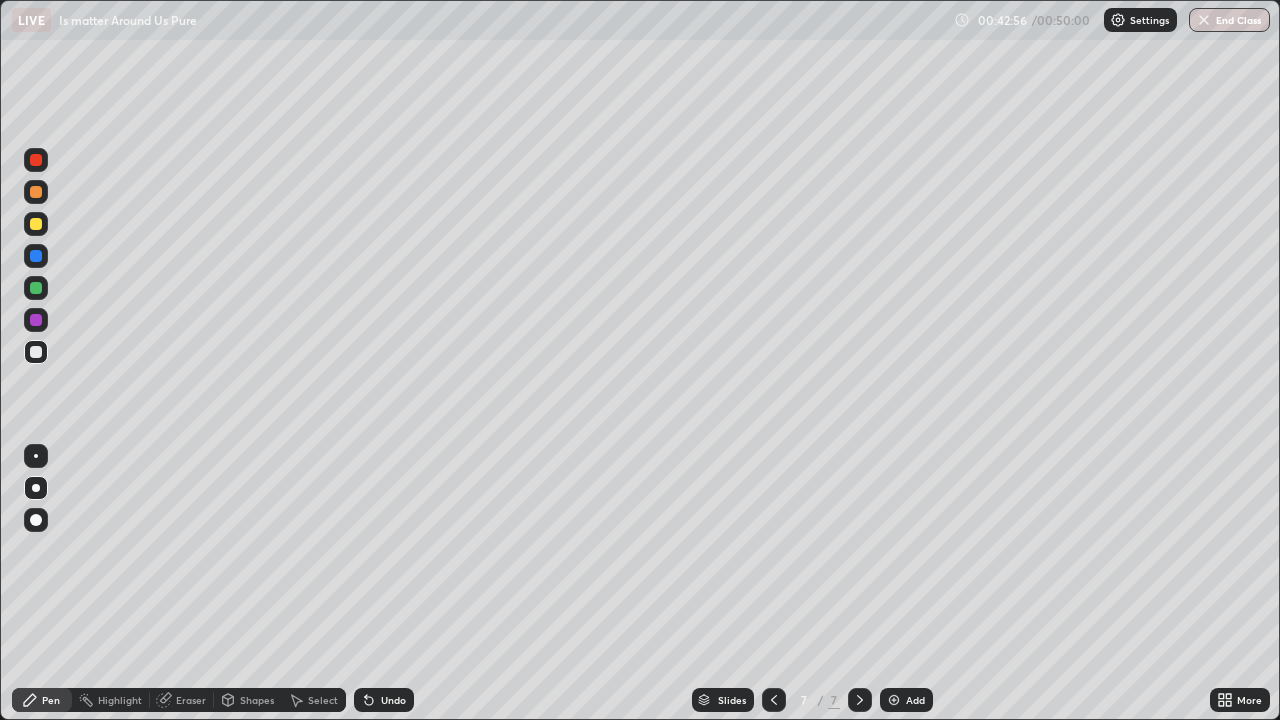 click on "Add" at bounding box center [915, 700] 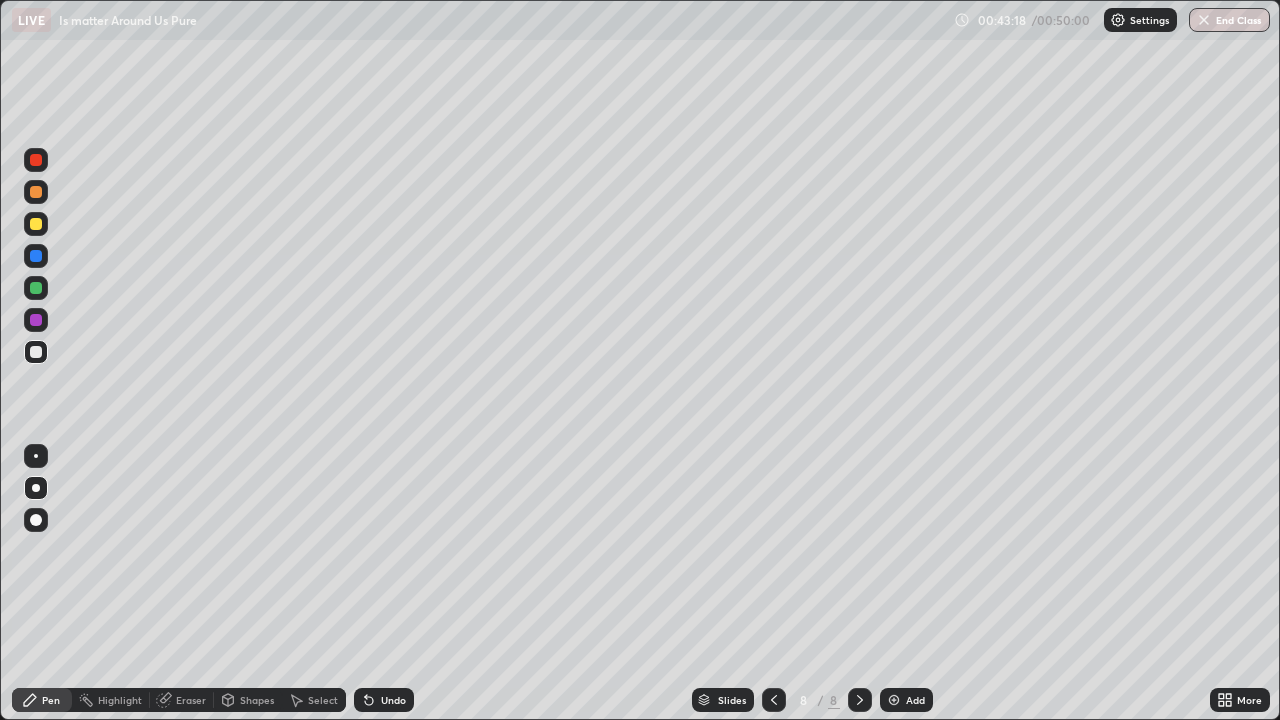 click on "Undo" at bounding box center [384, 700] 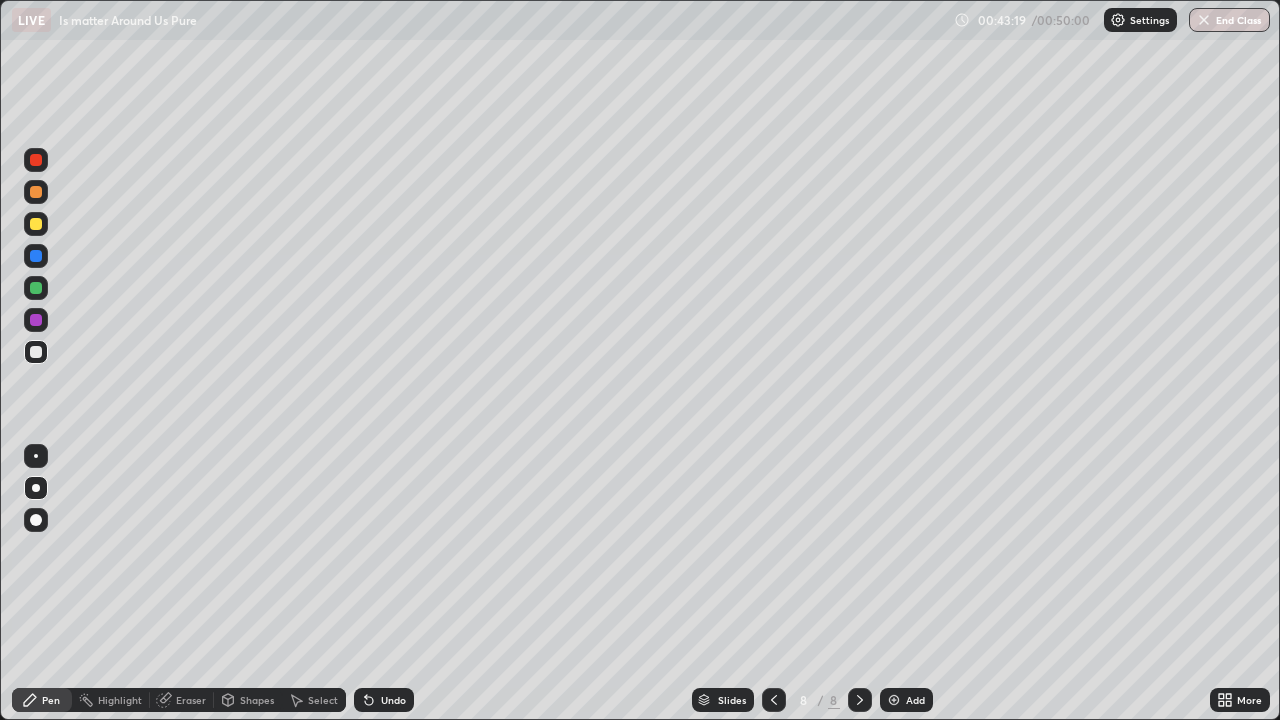 click 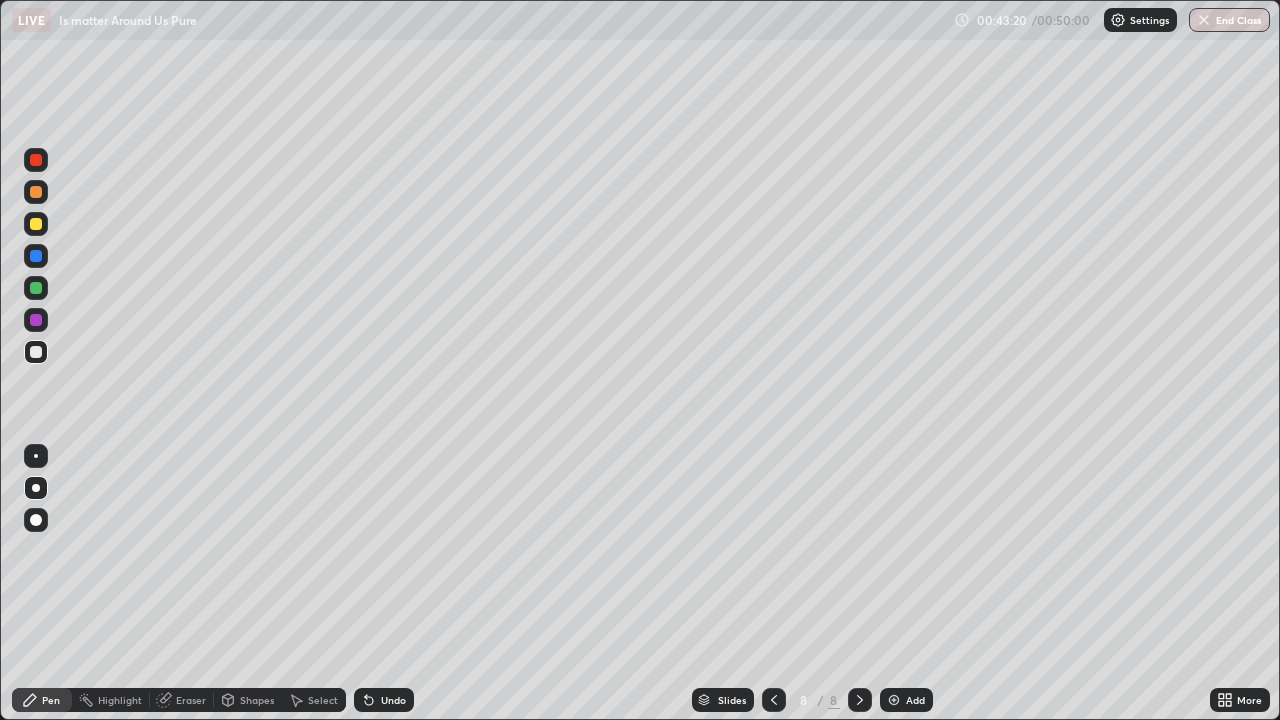 click on "Undo" at bounding box center [384, 700] 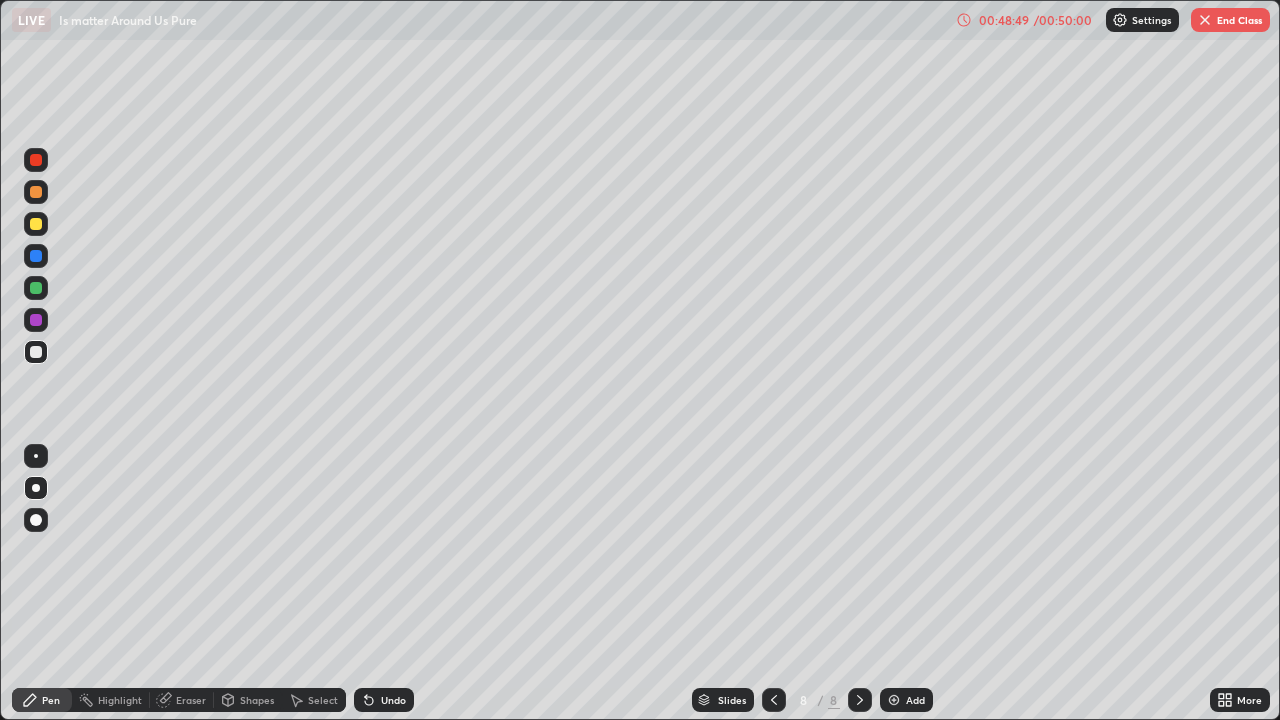 click on "End Class" at bounding box center [1230, 20] 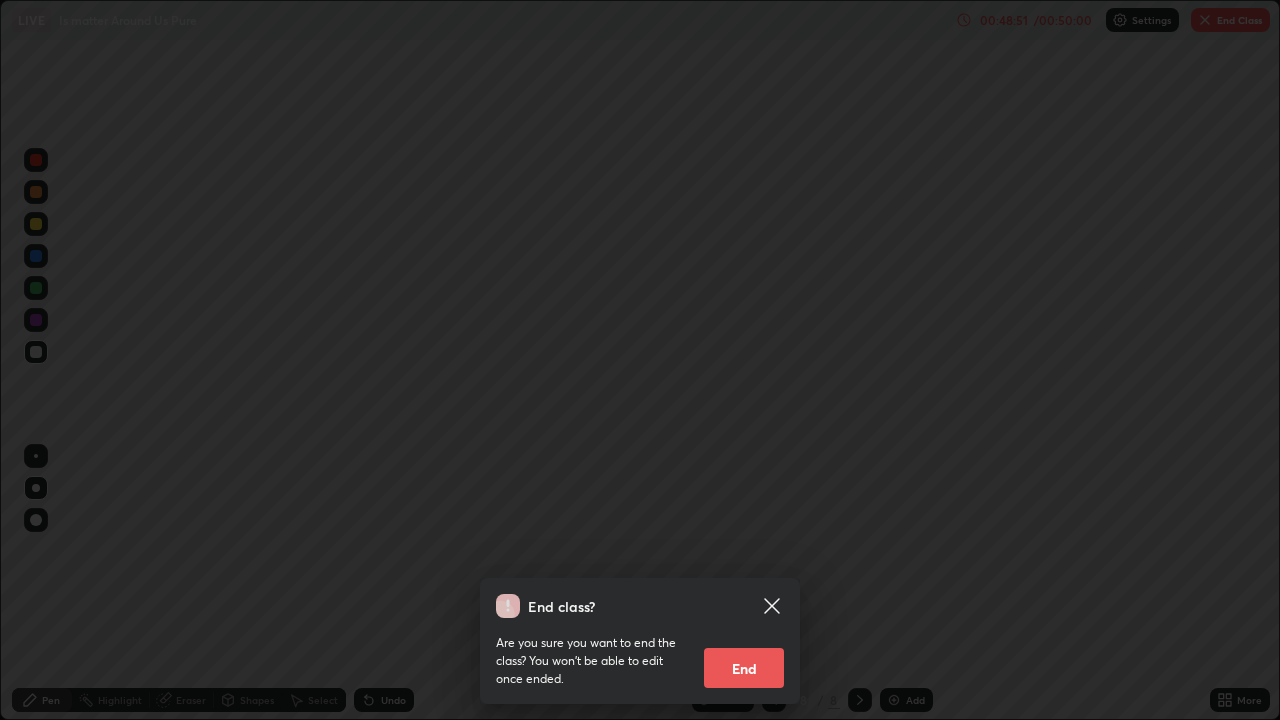 click on "End" at bounding box center (744, 668) 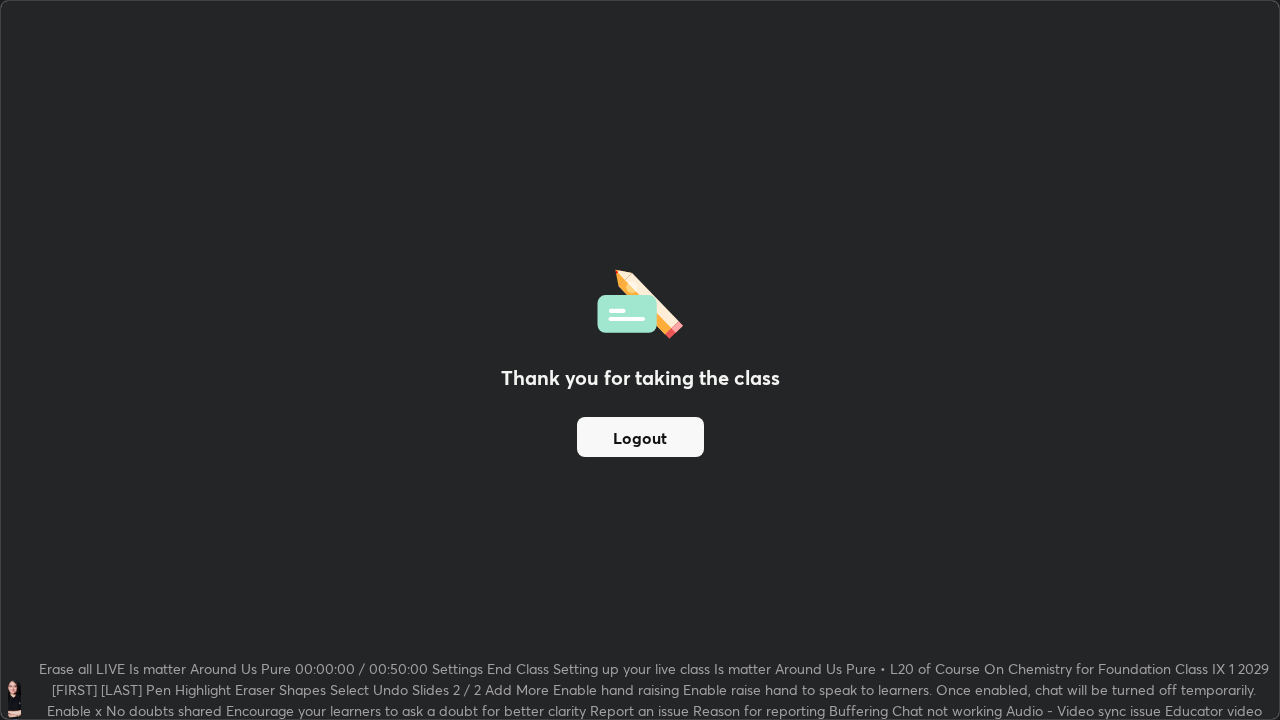 click on "Logout" at bounding box center (640, 437) 